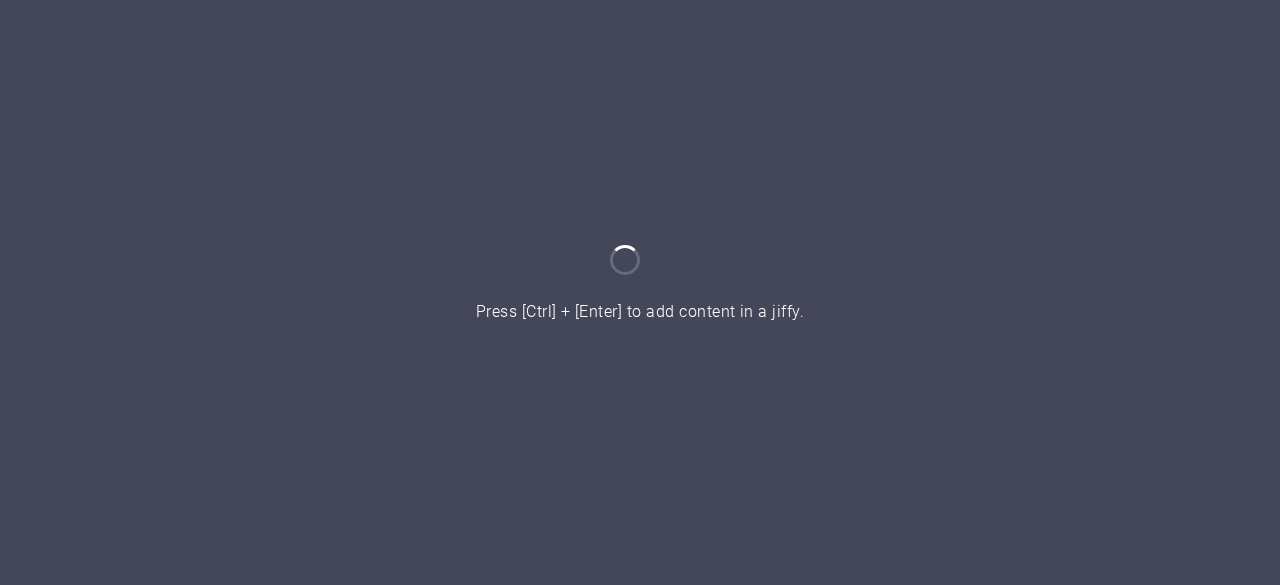 scroll, scrollTop: 0, scrollLeft: 0, axis: both 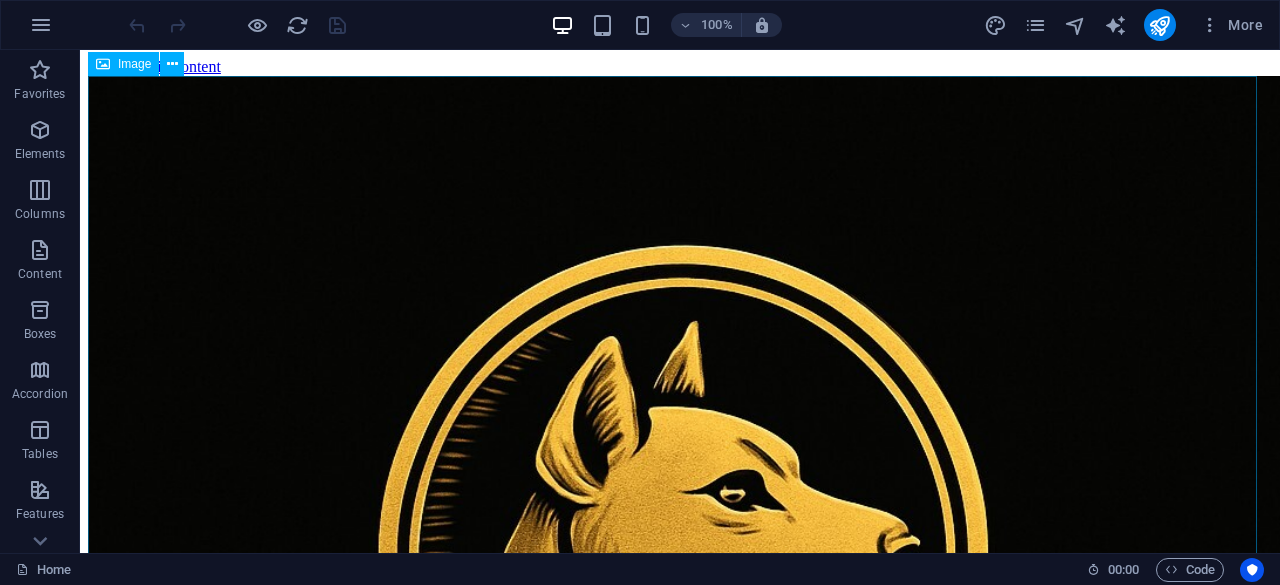 click on "Image" at bounding box center (142, 64) 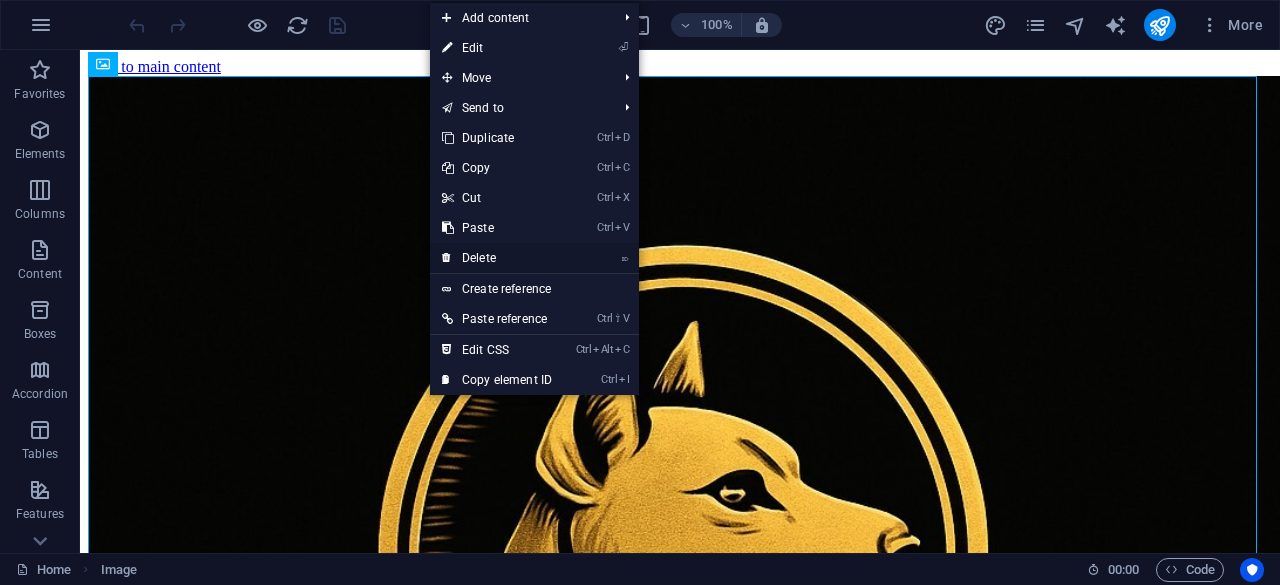 click on "⌦  Delete" at bounding box center (497, 258) 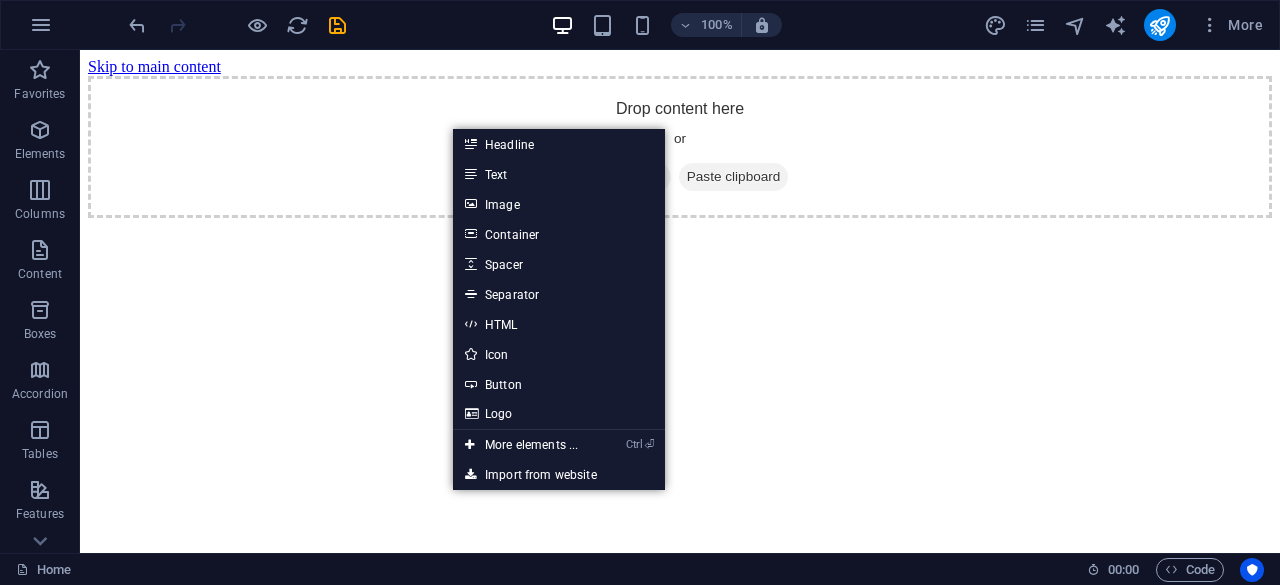 click on "Skip to main content
Drop content here or  Add elements  Paste clipboard" at bounding box center [680, 138] 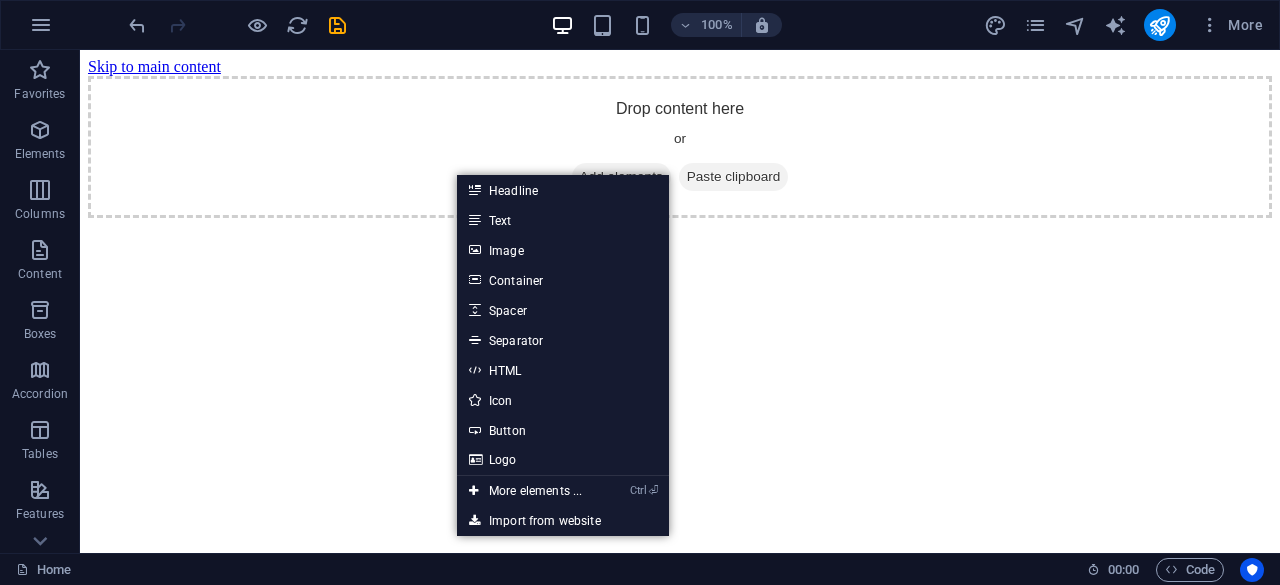 click on "Skip to main content
Drop content here or  Add elements  Paste clipboard" at bounding box center (680, 138) 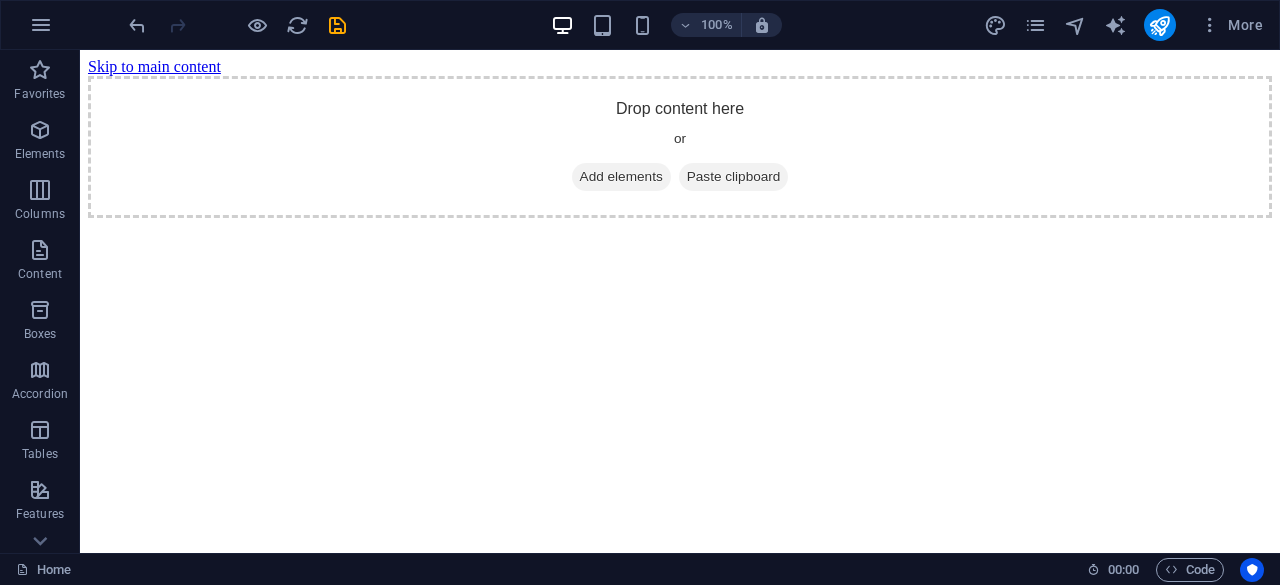 click on "Skip to main content
Drop content here or  Add elements  Paste clipboard" at bounding box center [680, 138] 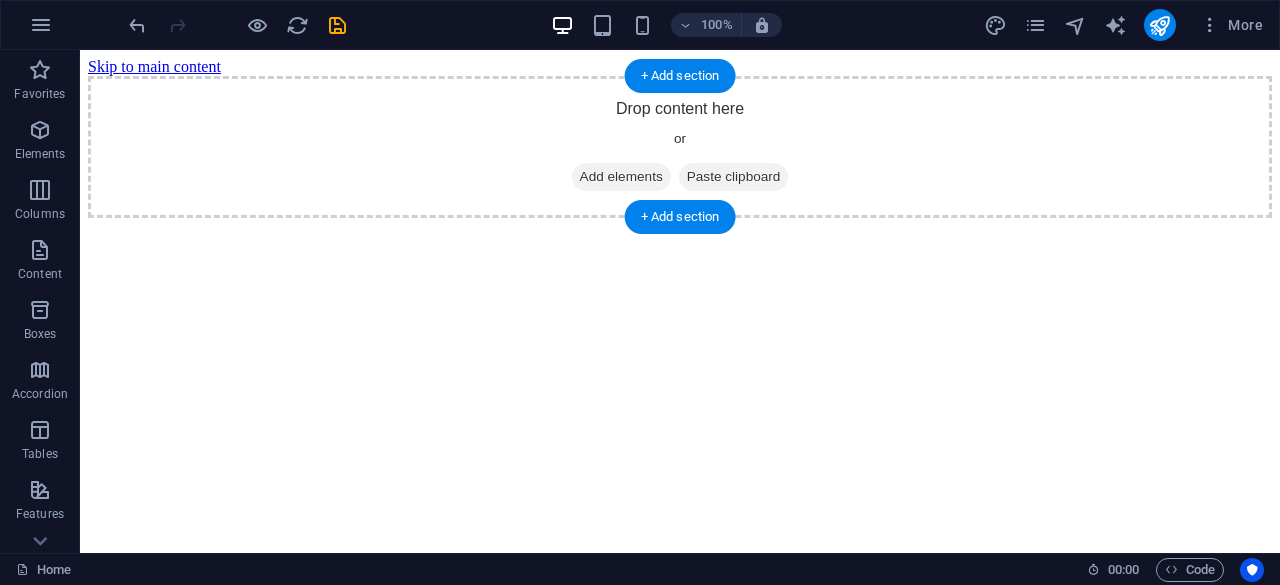 click on "Drop content here or  Add elements  Paste clipboard" at bounding box center (680, 147) 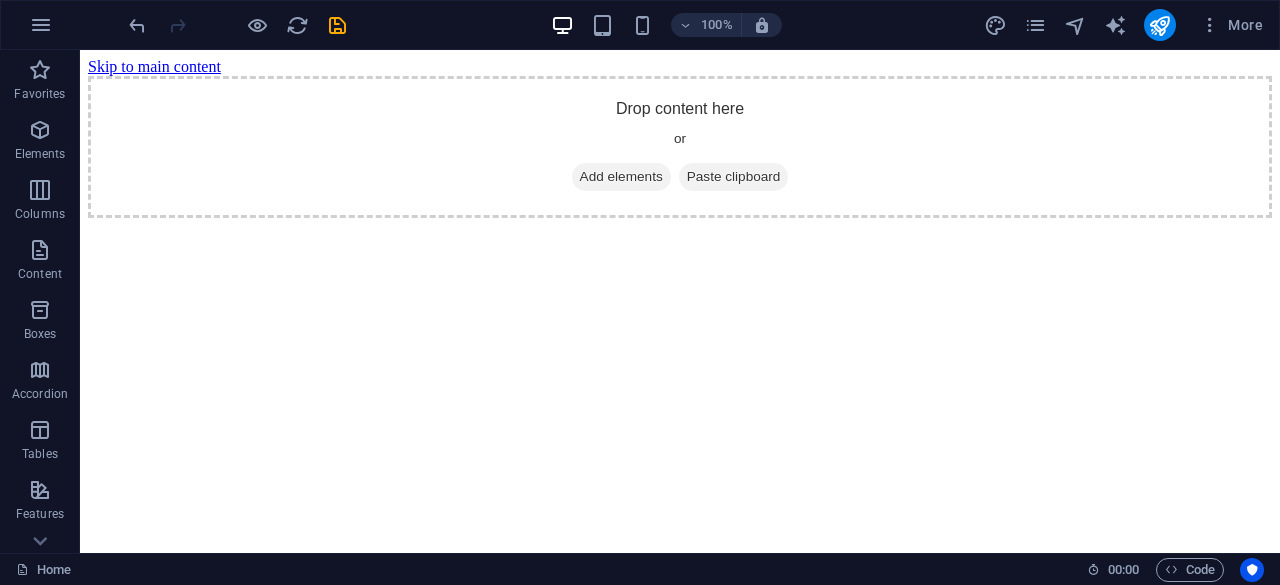 click on "Skip to main content
Drop content here or  Add elements  Paste clipboard" at bounding box center (680, 138) 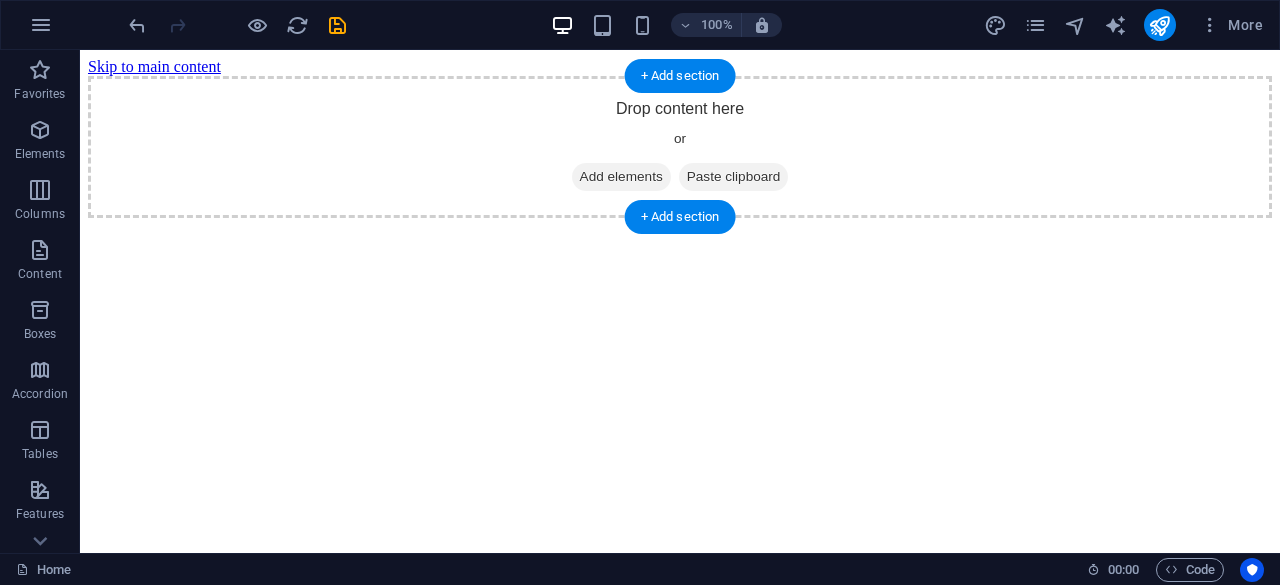drag, startPoint x: 182, startPoint y: 61, endPoint x: 522, endPoint y: 99, distance: 342.11694 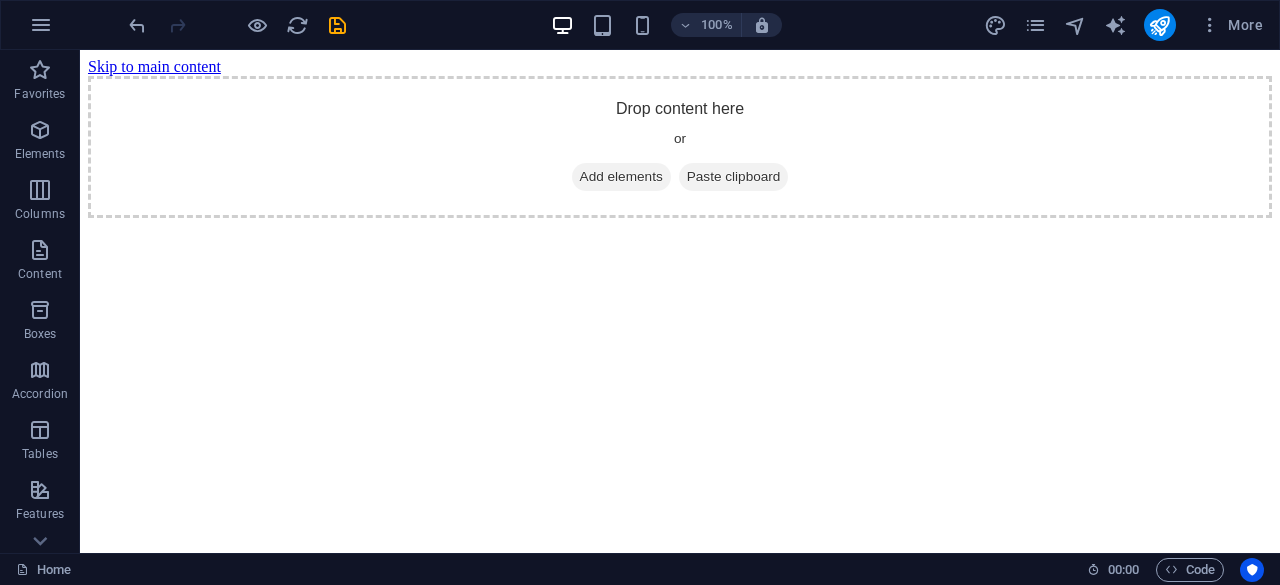 click on "Skip to main content" at bounding box center (154, 66) 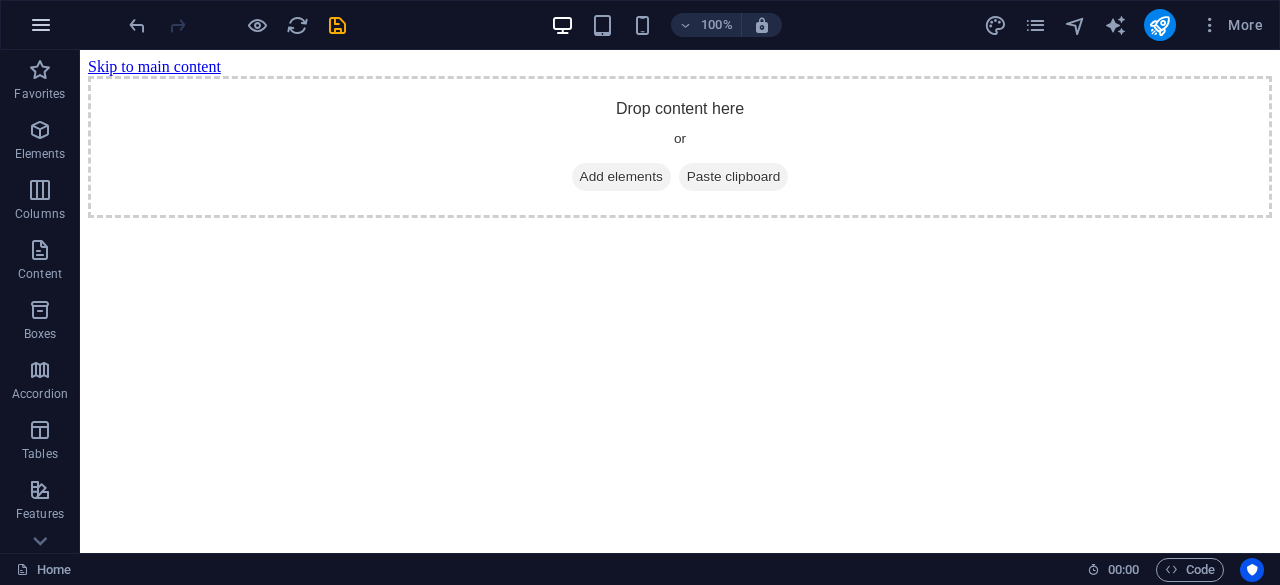 click at bounding box center (41, 25) 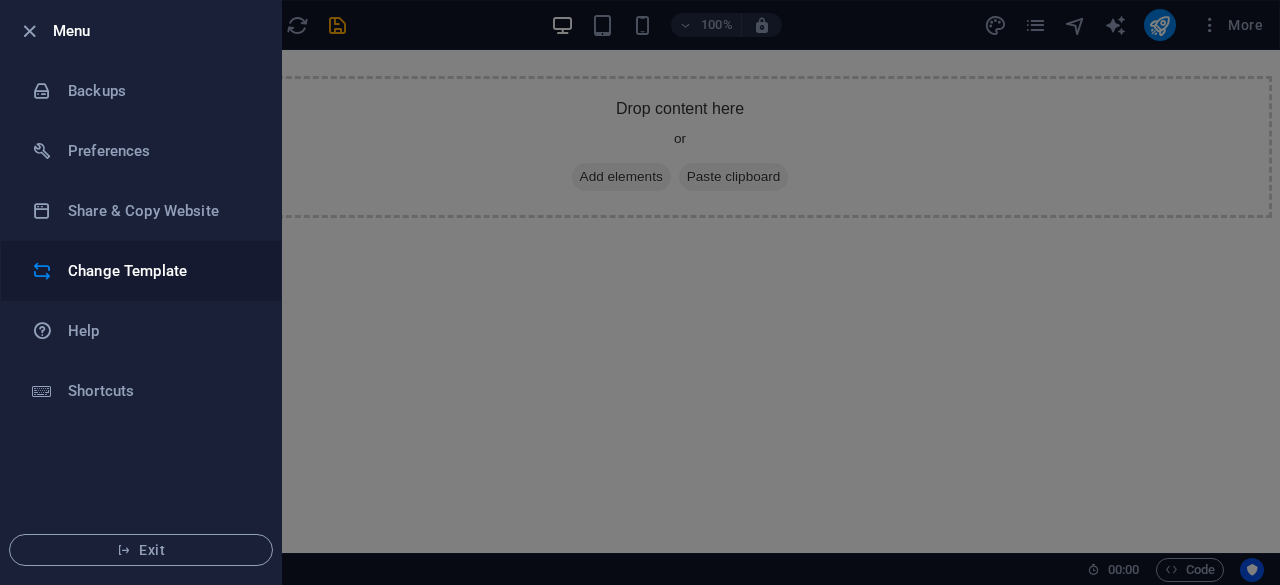 click on "Change Template" at bounding box center [160, 271] 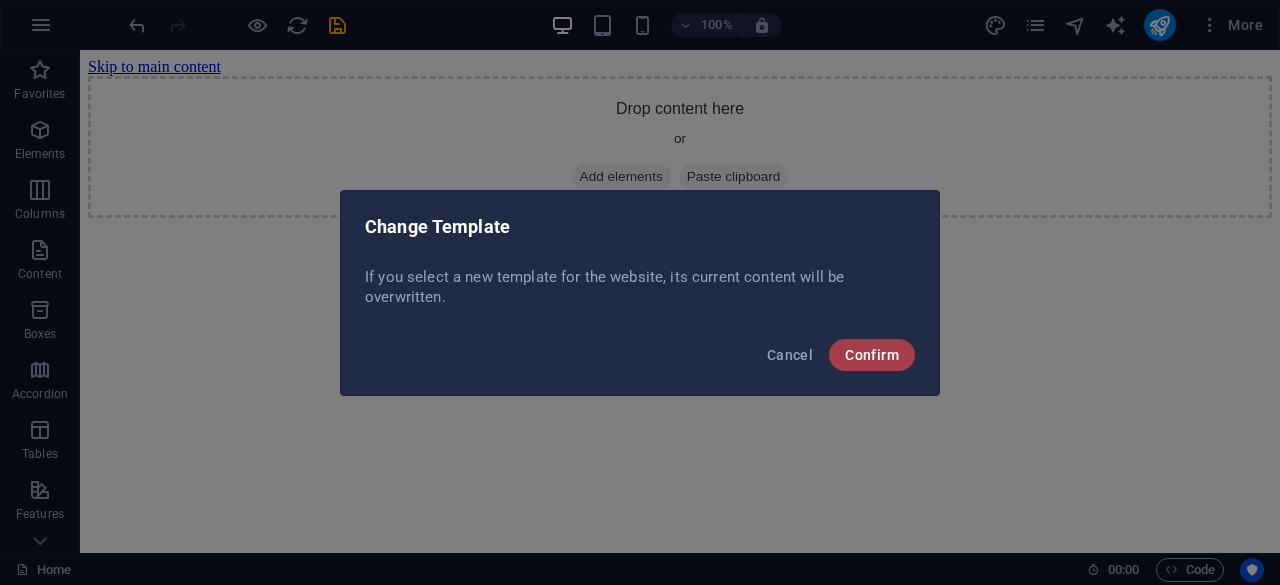click on "Confirm" at bounding box center (872, 355) 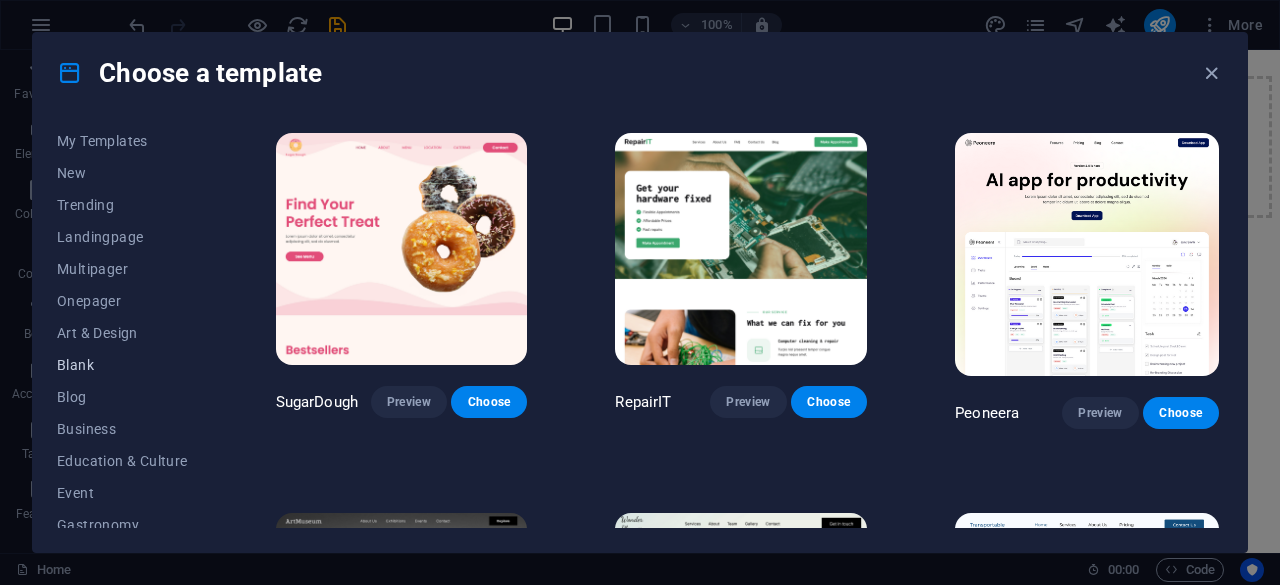 scroll, scrollTop: 0, scrollLeft: 0, axis: both 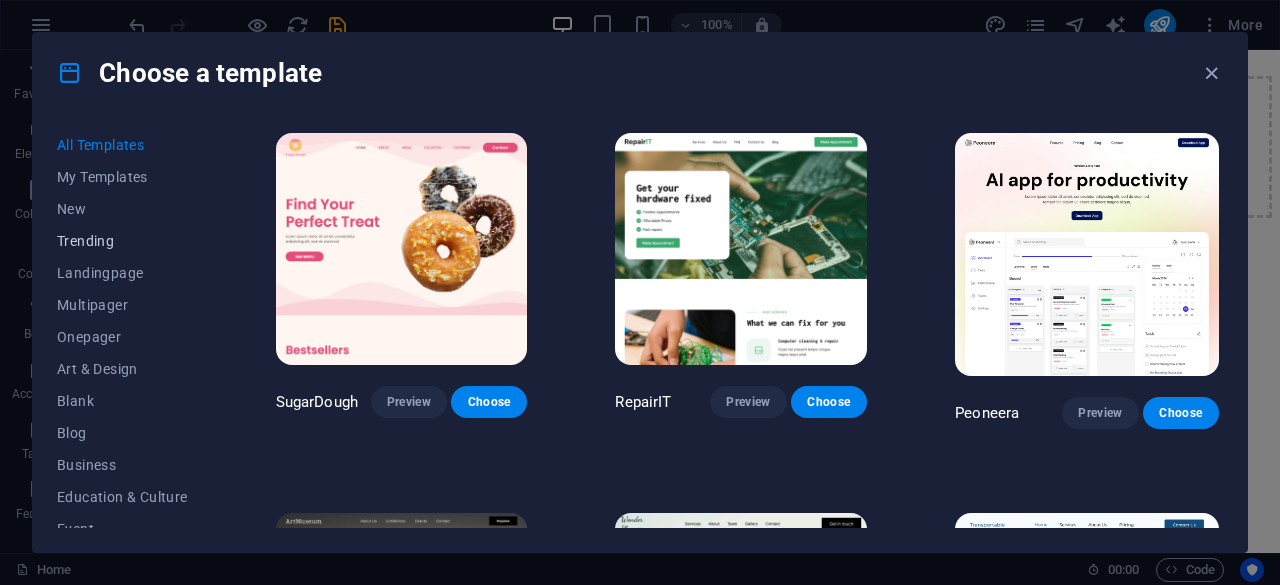 click on "Trending" at bounding box center [122, 241] 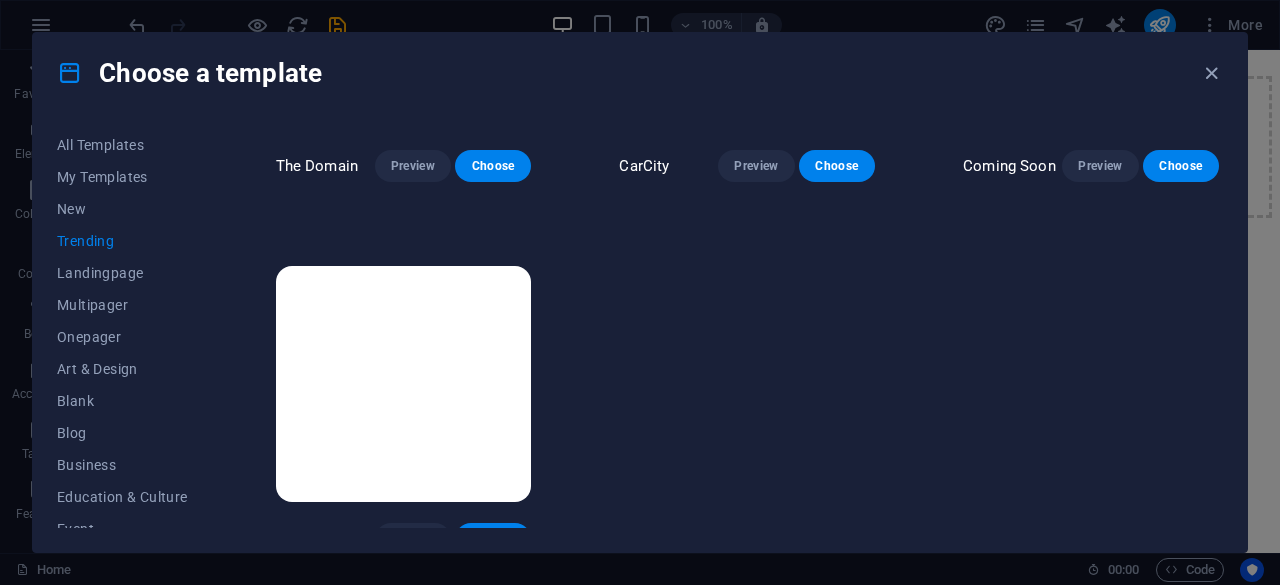 scroll, scrollTop: 1766, scrollLeft: 0, axis: vertical 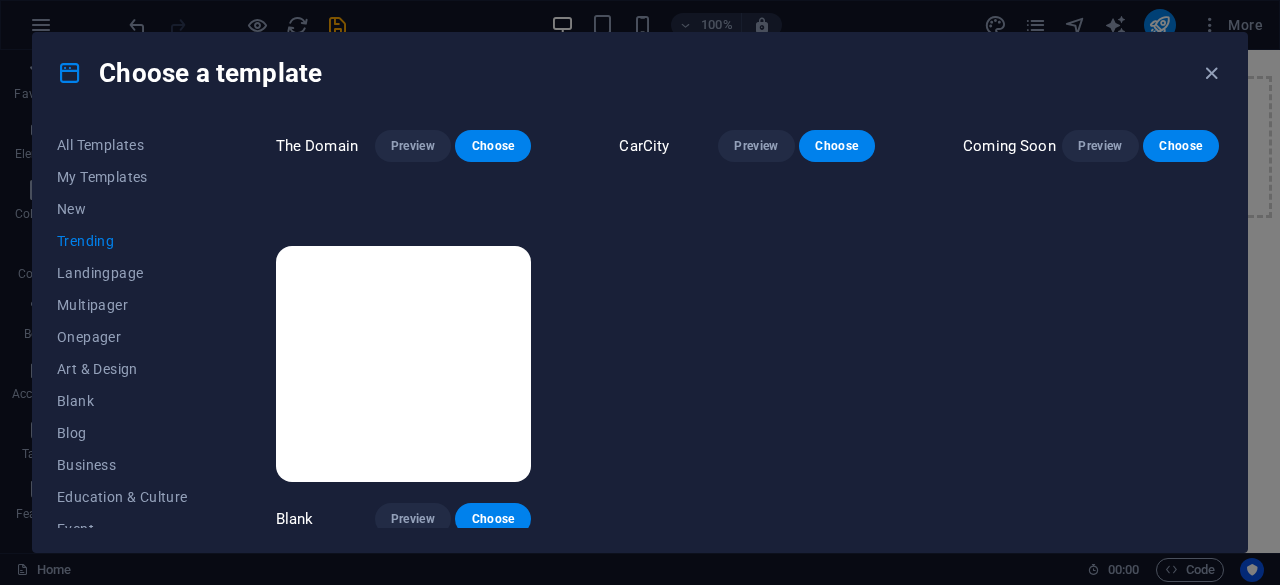 click at bounding box center (404, 364) 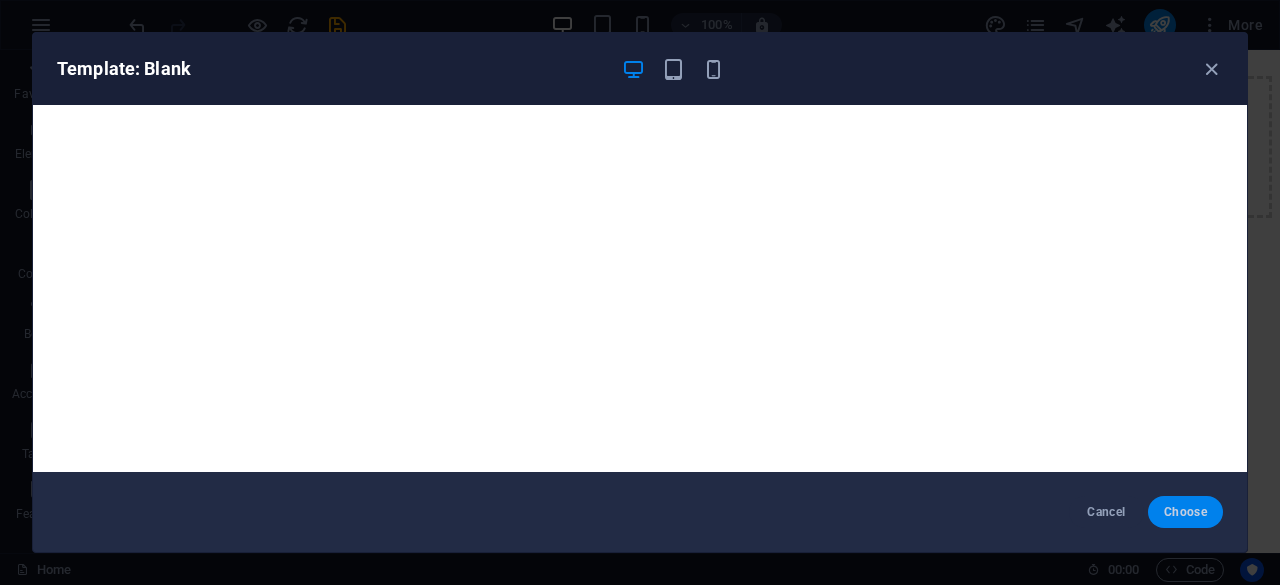 click on "Choose" at bounding box center [1185, 512] 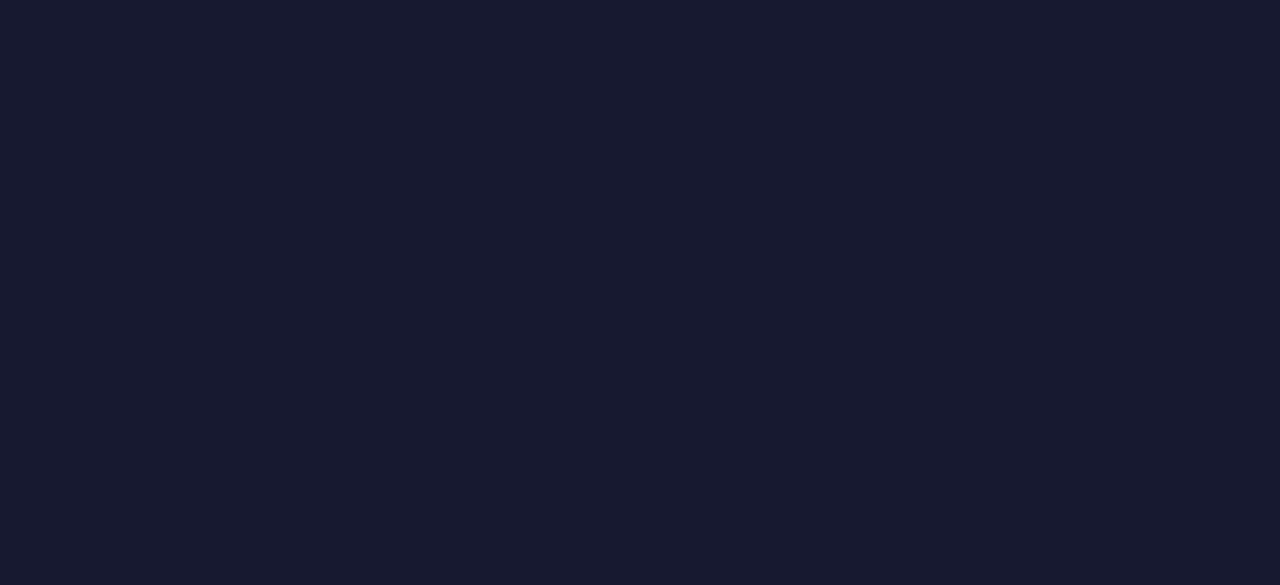 scroll, scrollTop: 0, scrollLeft: 0, axis: both 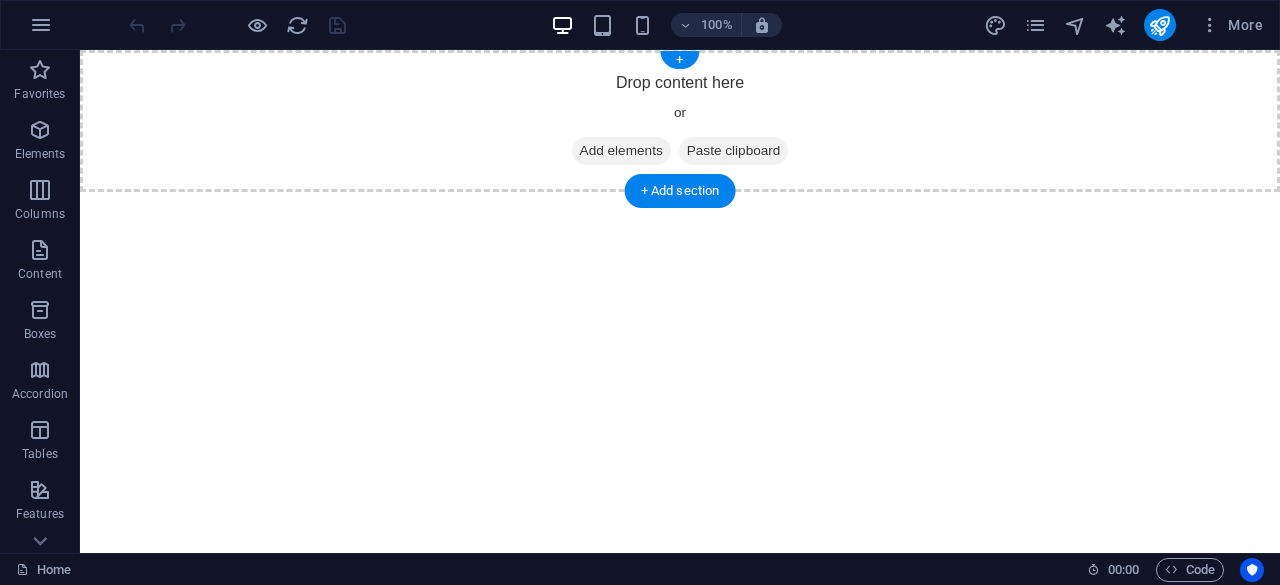 click on "Add elements" at bounding box center [621, 151] 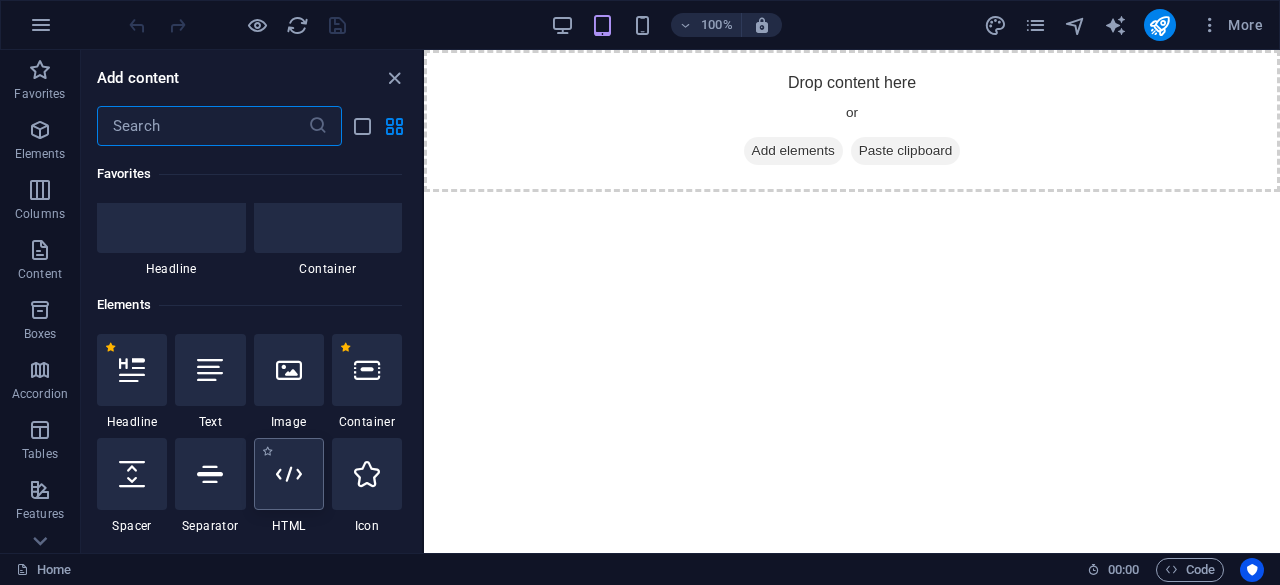 scroll, scrollTop: 100, scrollLeft: 0, axis: vertical 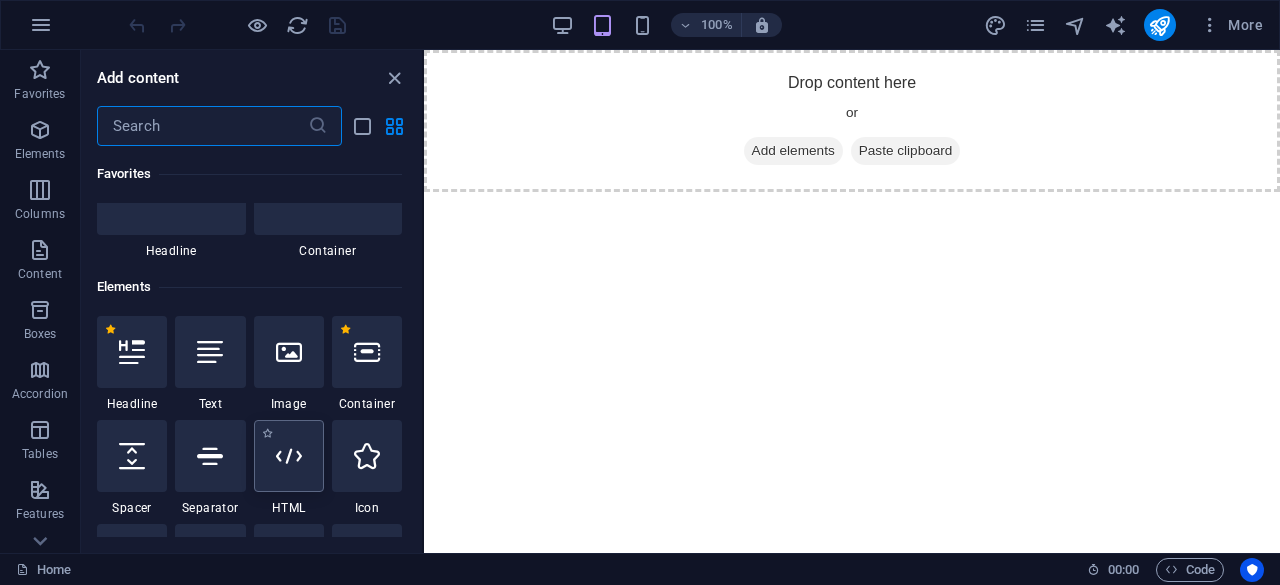 click at bounding box center (289, 456) 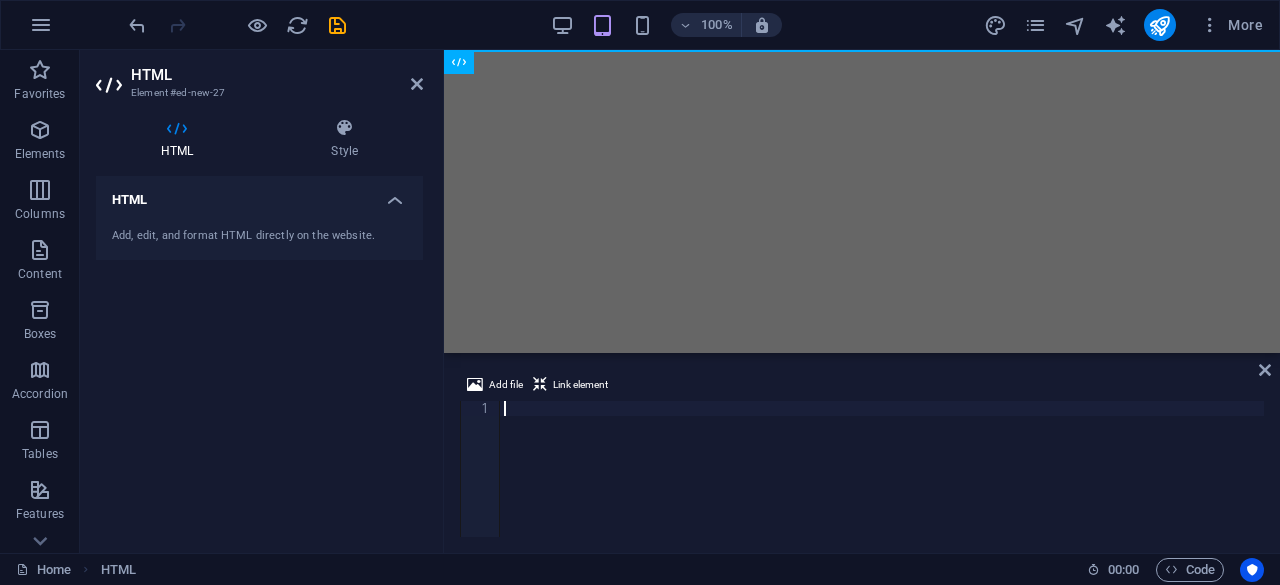 paste on "</html>" 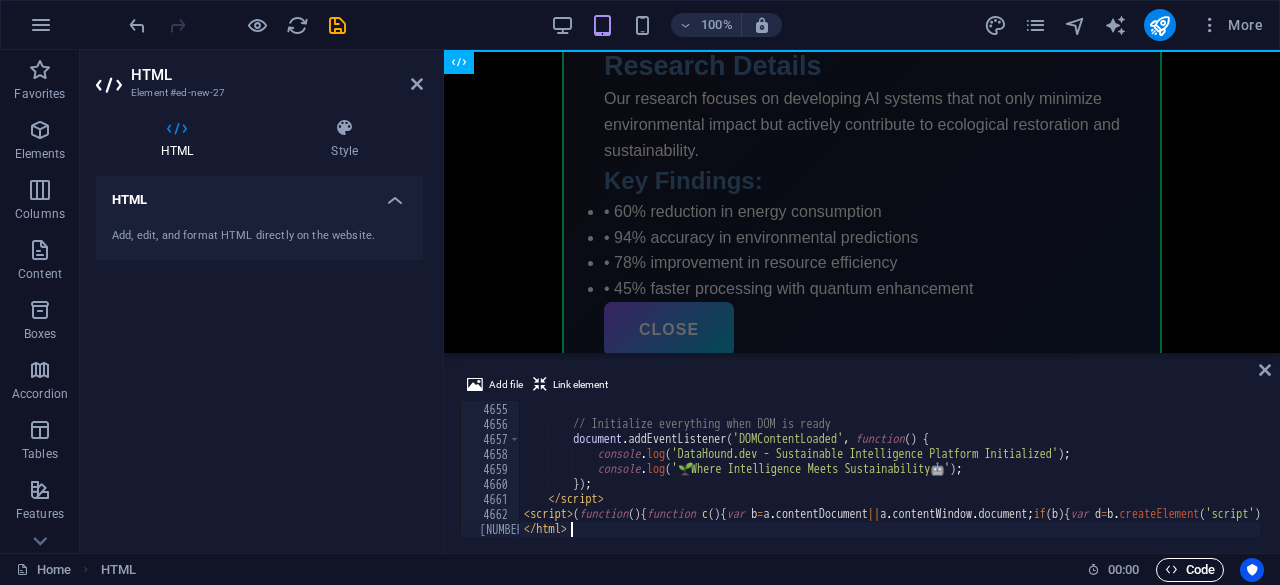 click on "Code" at bounding box center [1190, 570] 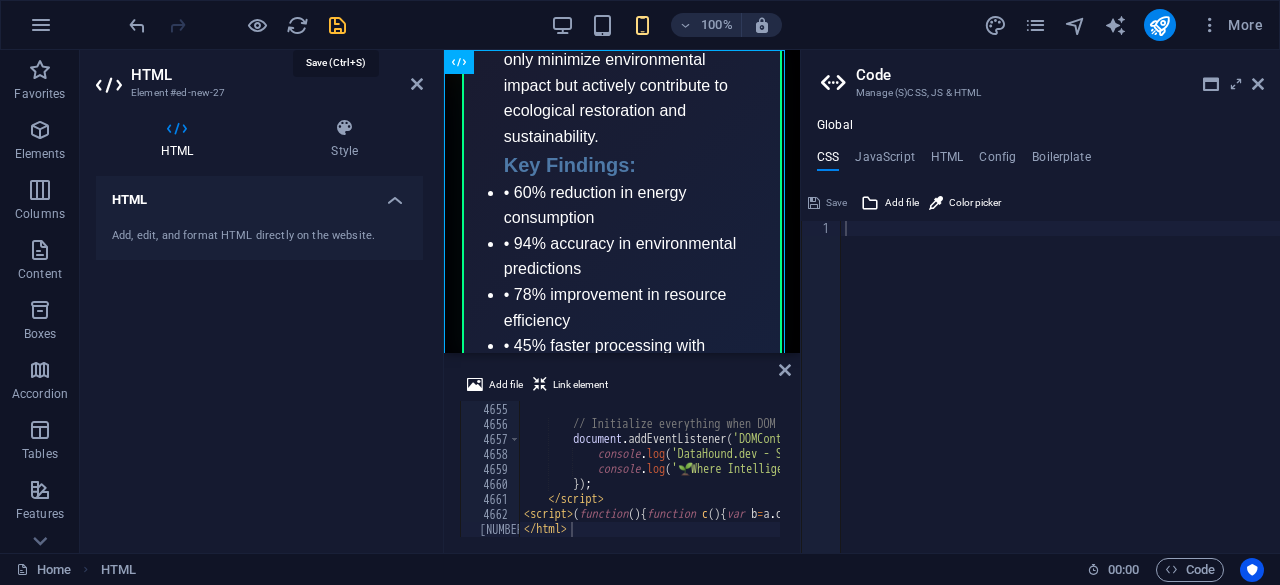 click at bounding box center [337, 25] 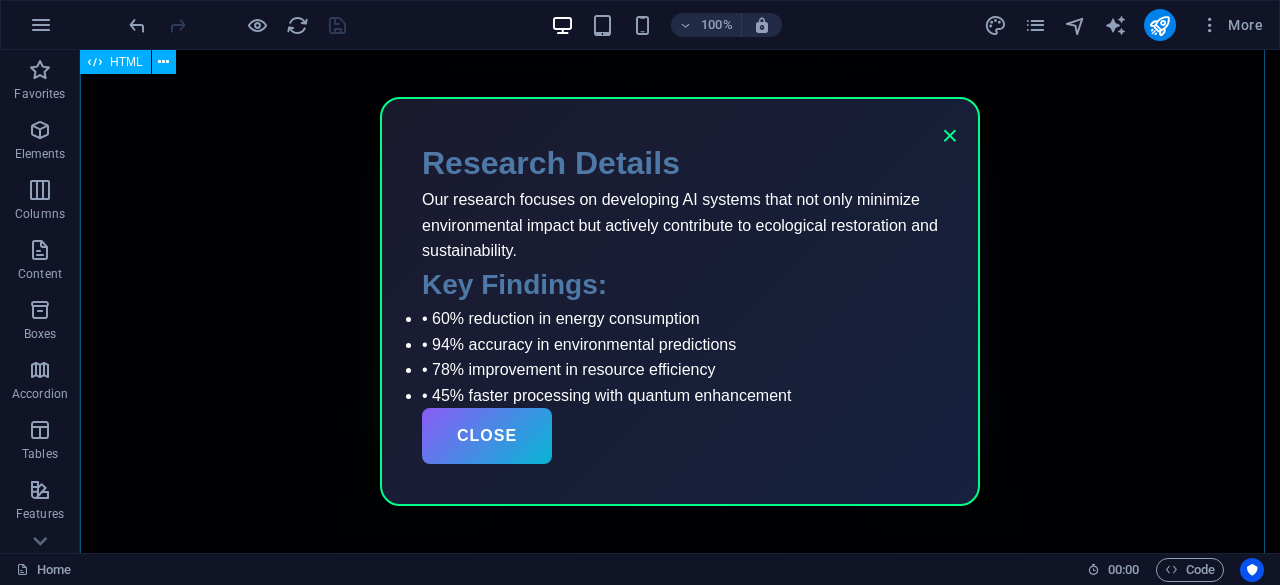 scroll, scrollTop: 0, scrollLeft: 0, axis: both 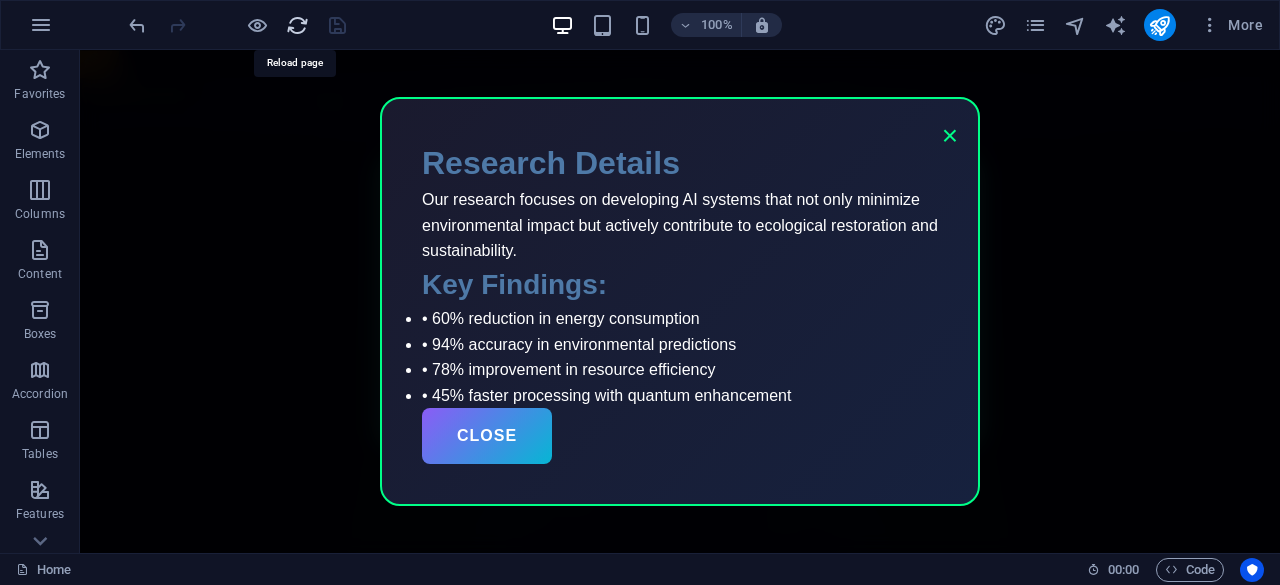click at bounding box center (297, 25) 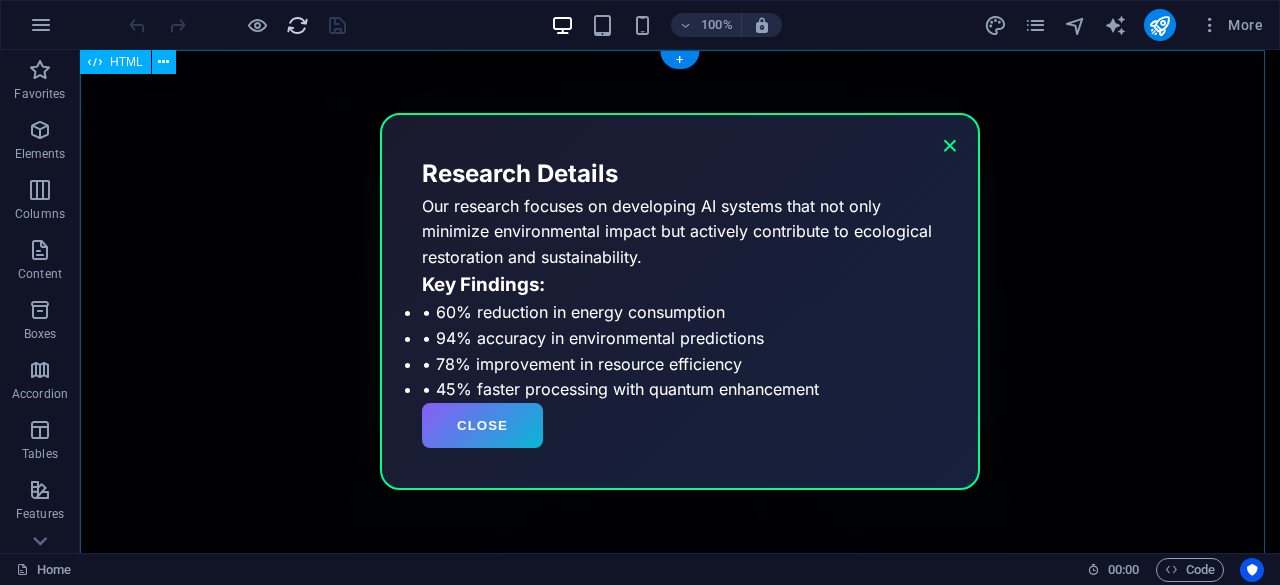 scroll, scrollTop: 0, scrollLeft: 0, axis: both 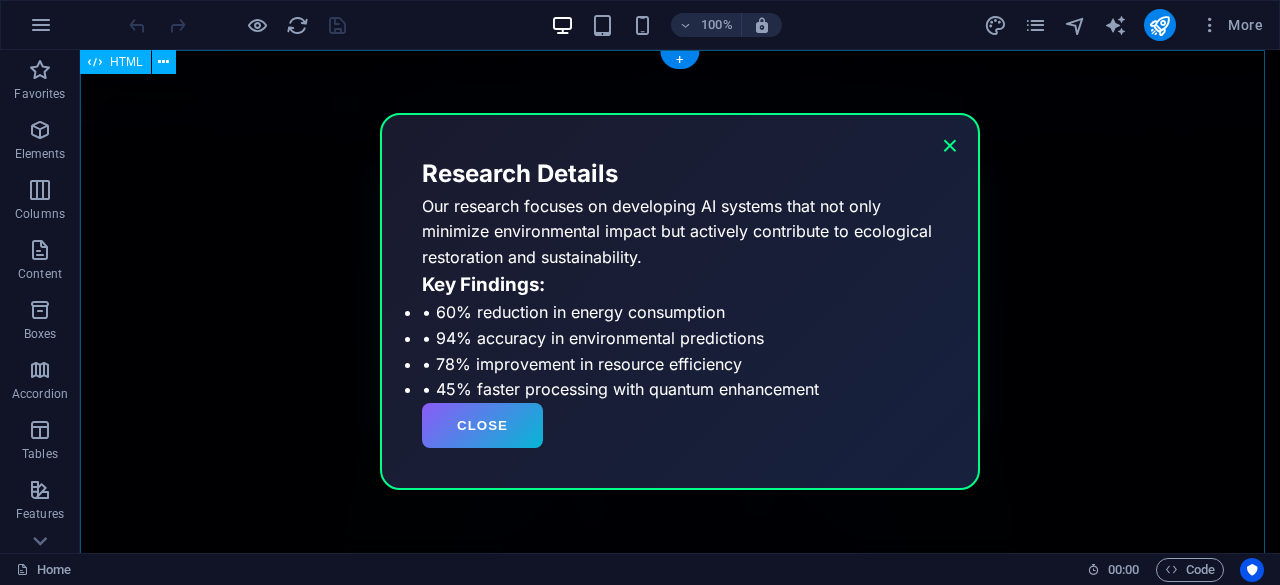 click on "DataHound.dev | Where Intelligence Meets Sustainability
0 0" at bounding box center [680, 1091] 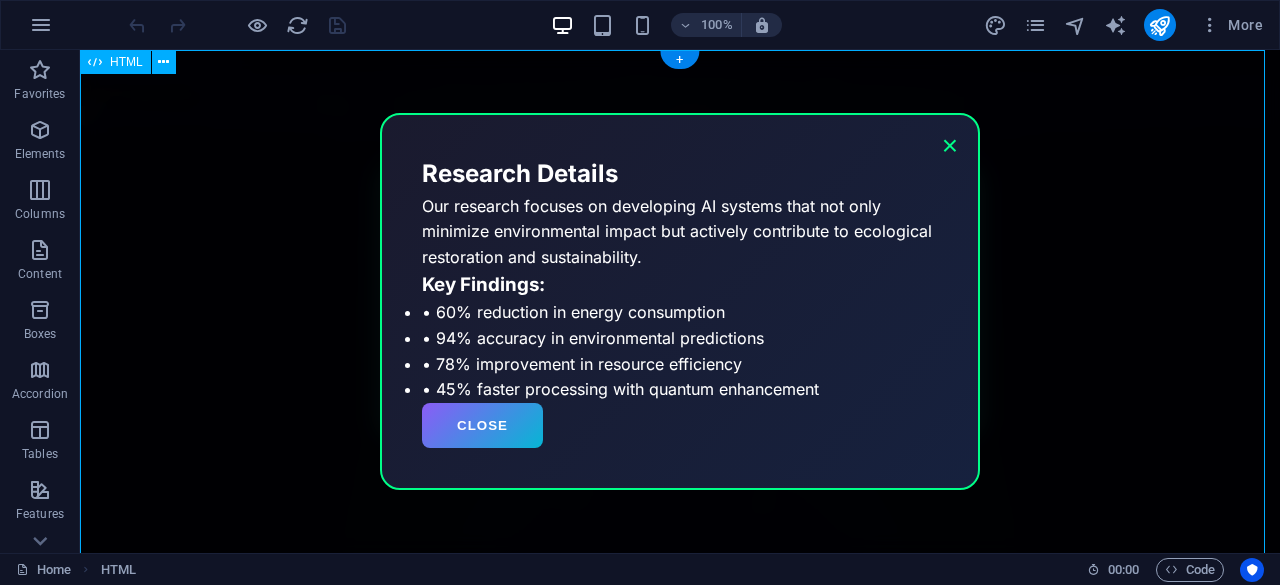 click on "DataHound.dev | Where Intelligence Meets Sustainability
0 0" at bounding box center [680, 1091] 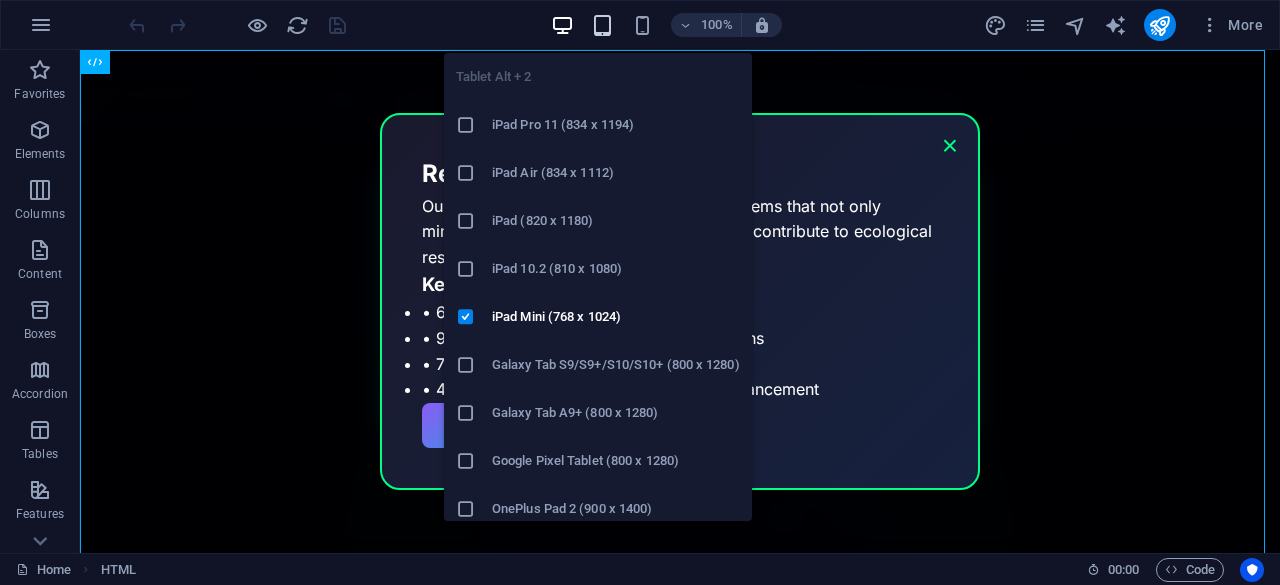 click at bounding box center (602, 25) 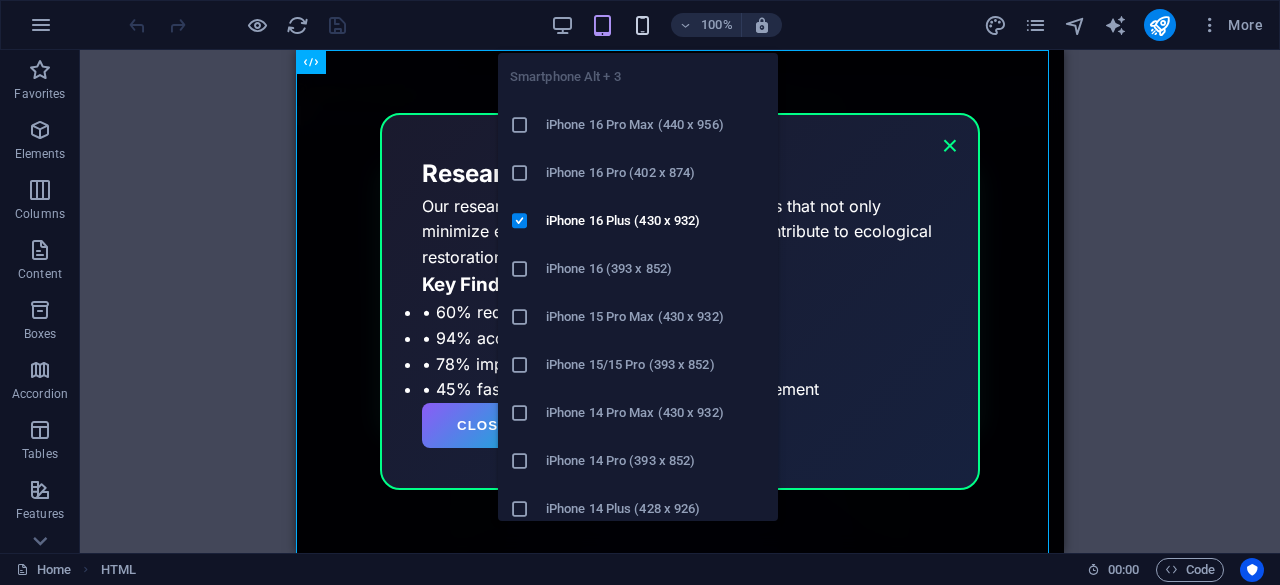 click at bounding box center (642, 25) 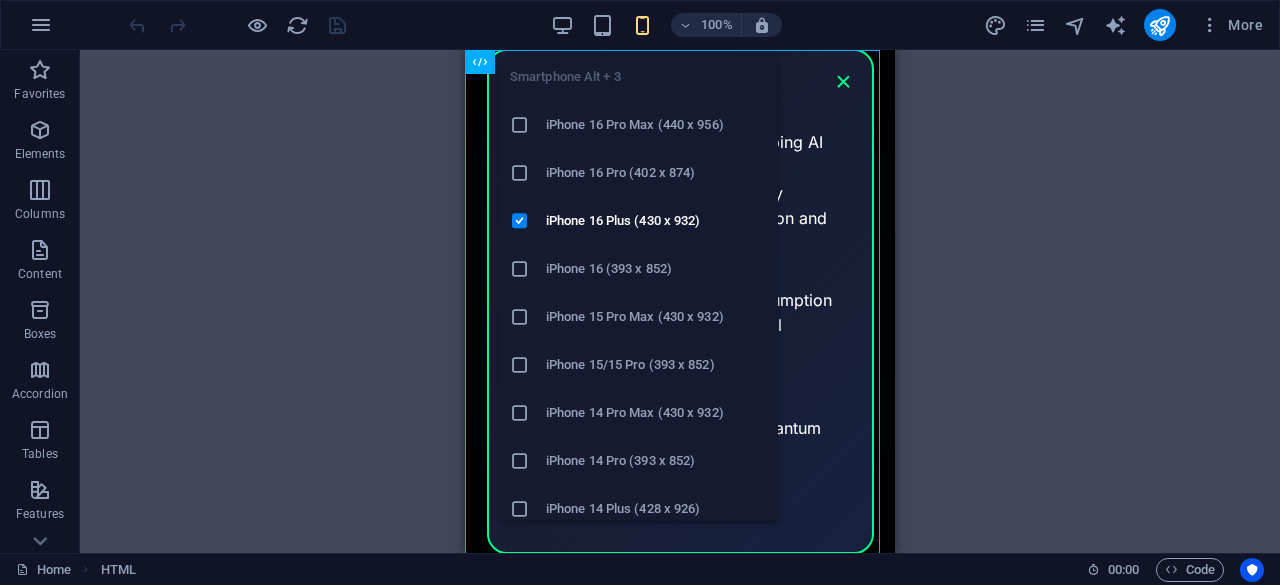 click at bounding box center [642, 25] 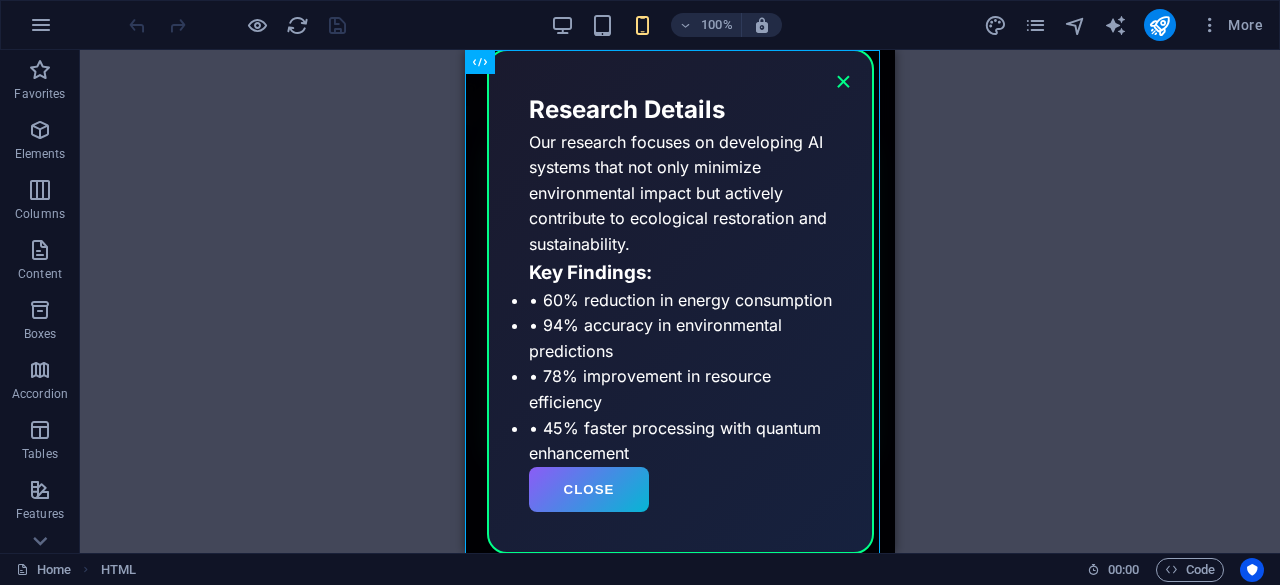 click on "100%" at bounding box center (666, 25) 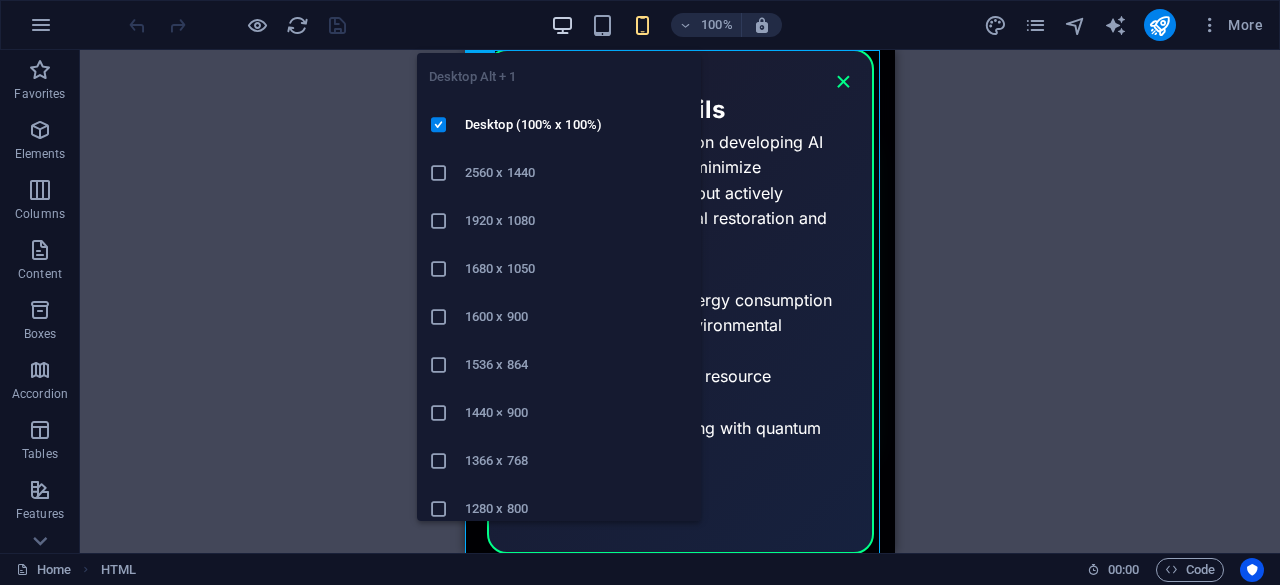 click at bounding box center (562, 25) 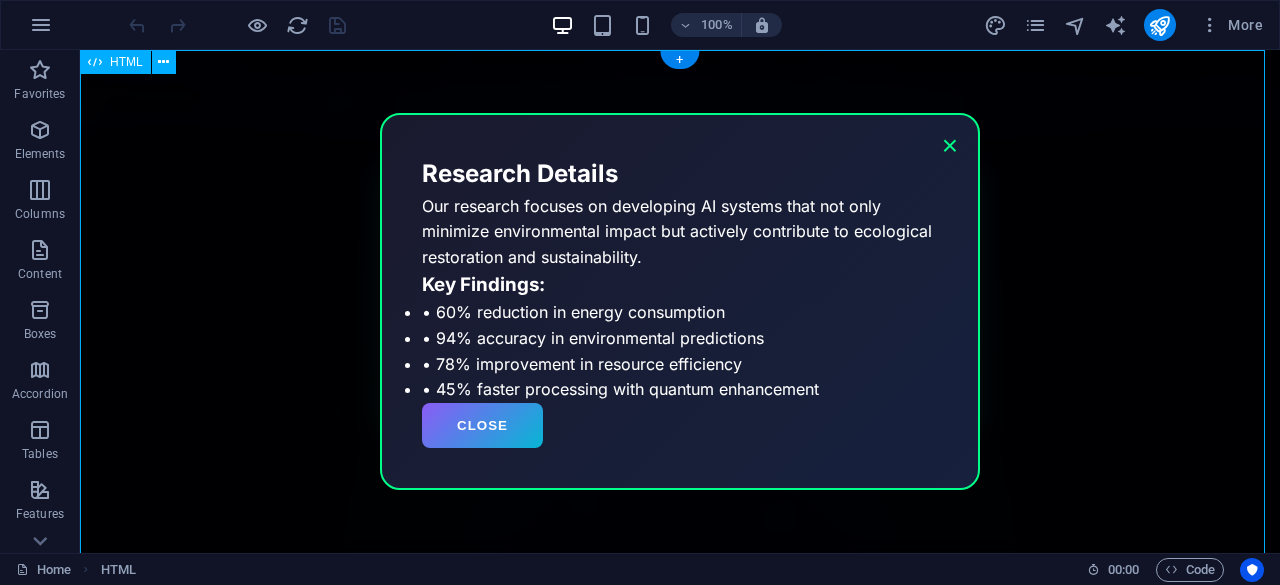 click on "DataHound.dev | Where Intelligence Meets Sustainability
0 0" at bounding box center [680, 1091] 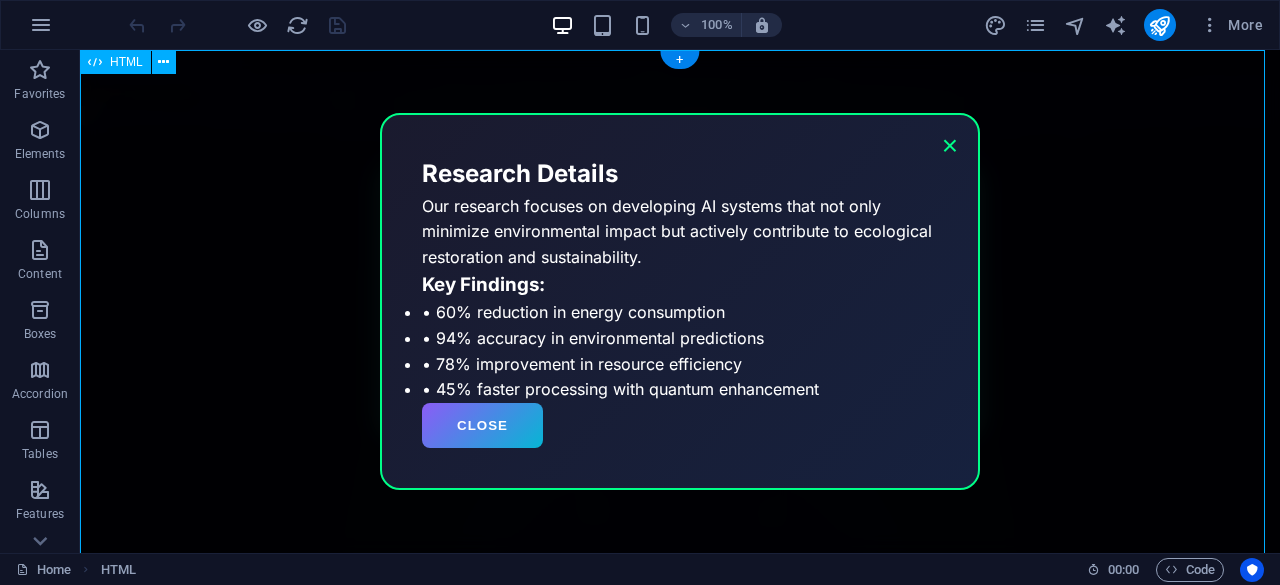 click on "DataHound.dev | Where Intelligence Meets Sustainability
0 0" at bounding box center (680, 1091) 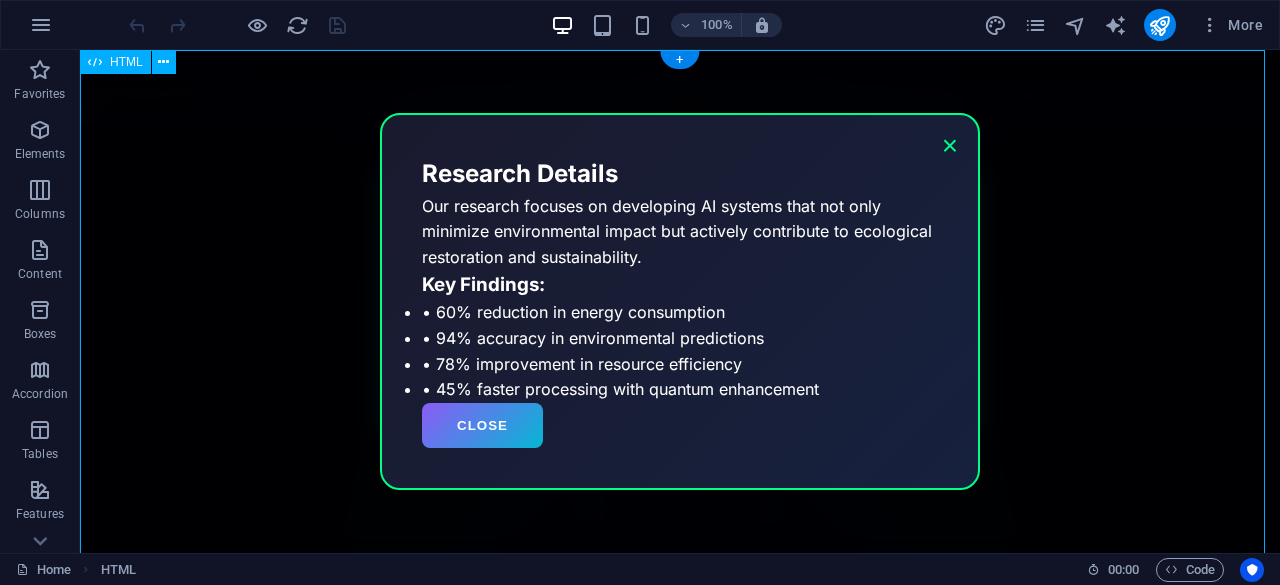 click on "DataHound.dev | Where Intelligence Meets Sustainability
0 0" at bounding box center [680, 1091] 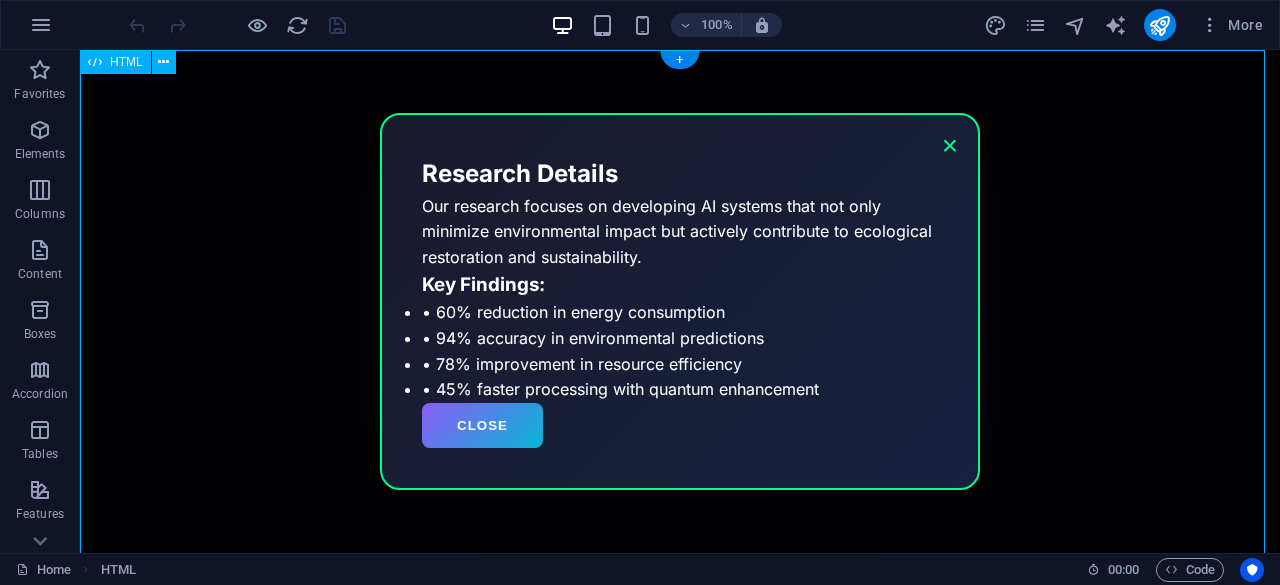 click on "HTML + +" at bounding box center (680, 301) 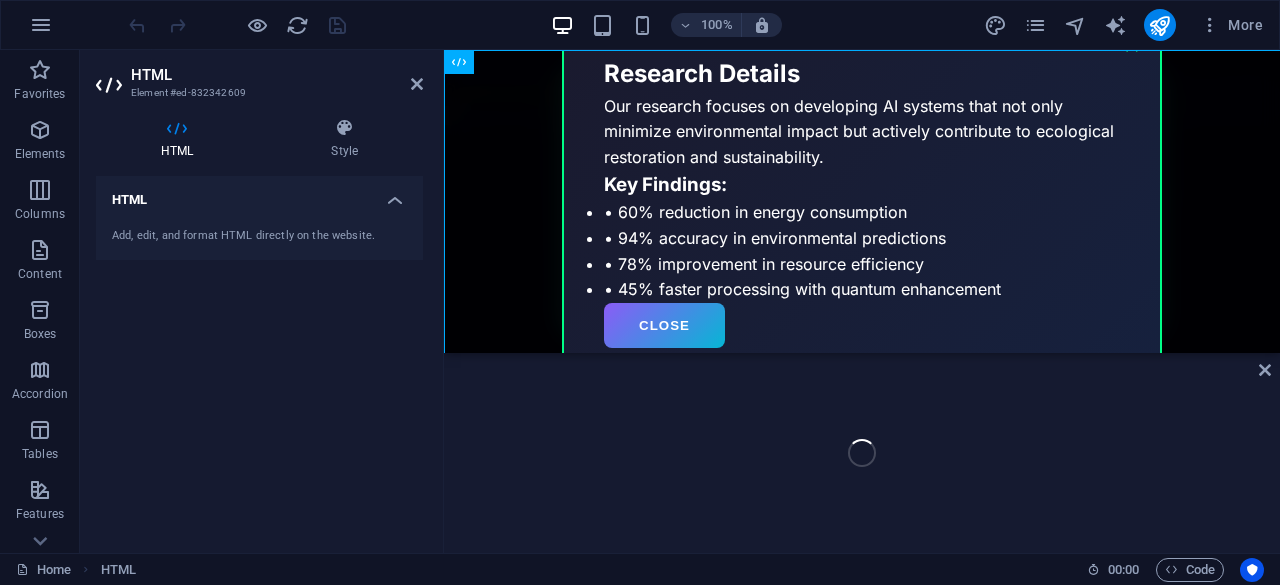click on "HTML" at bounding box center (862, 301) 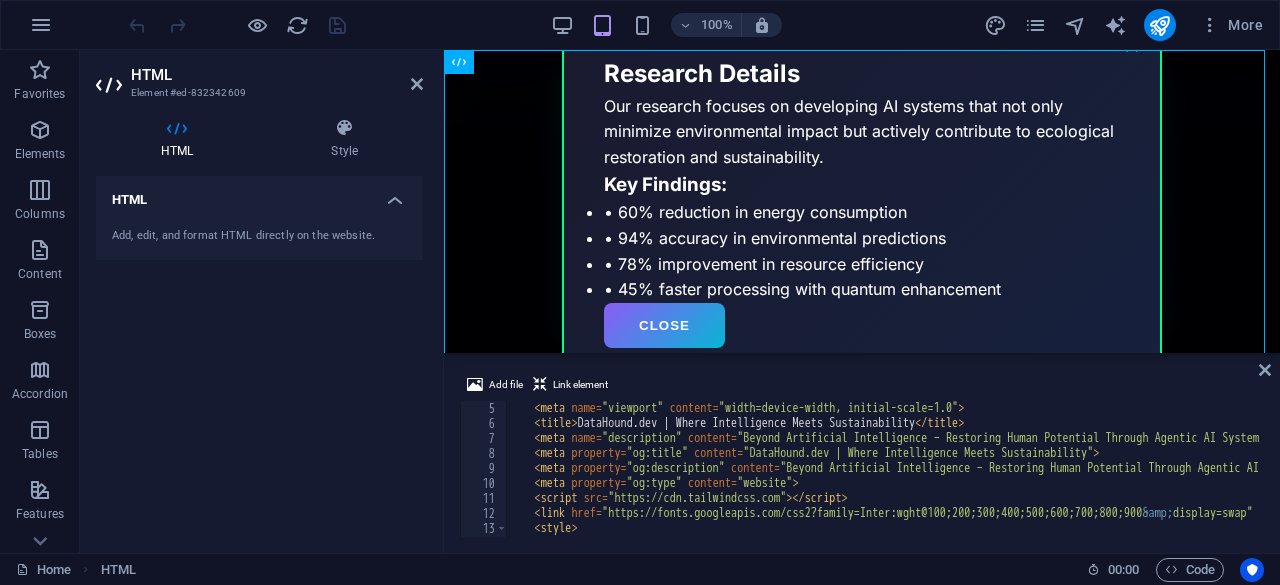 scroll, scrollTop: 0, scrollLeft: 0, axis: both 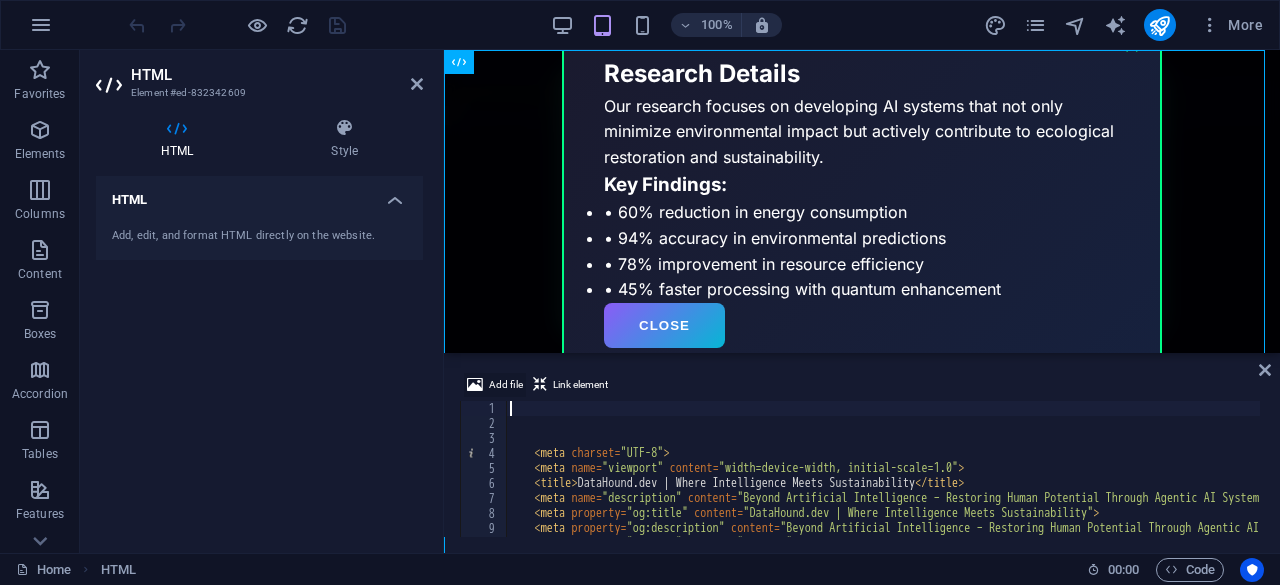 click on "Add file" at bounding box center (495, 385) 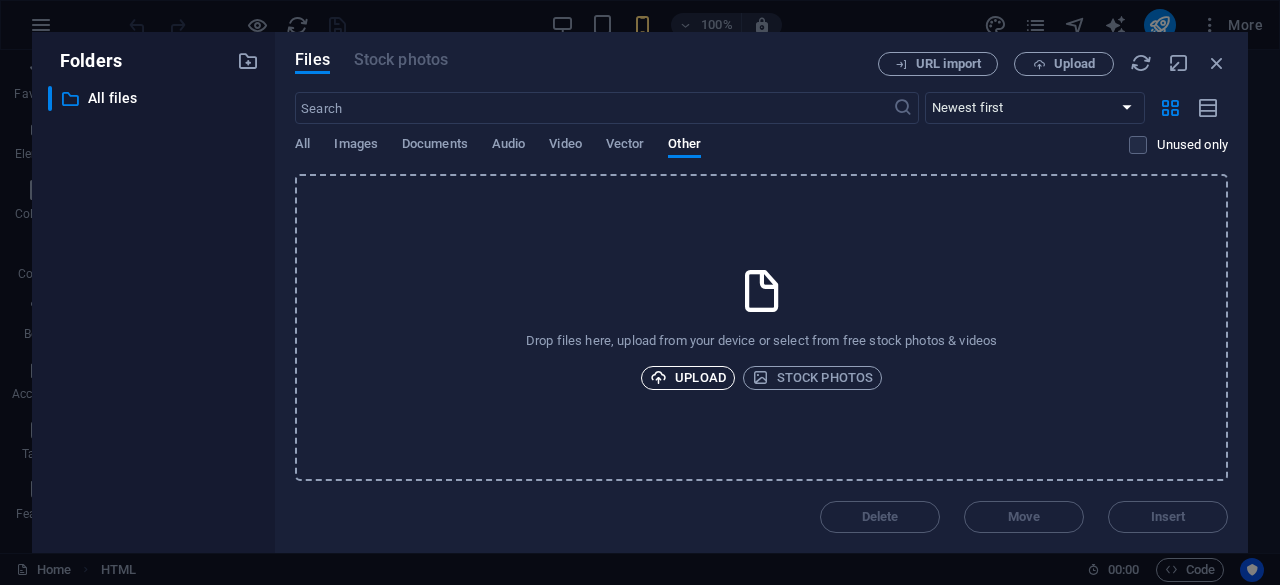 click on "Upload" at bounding box center [688, 378] 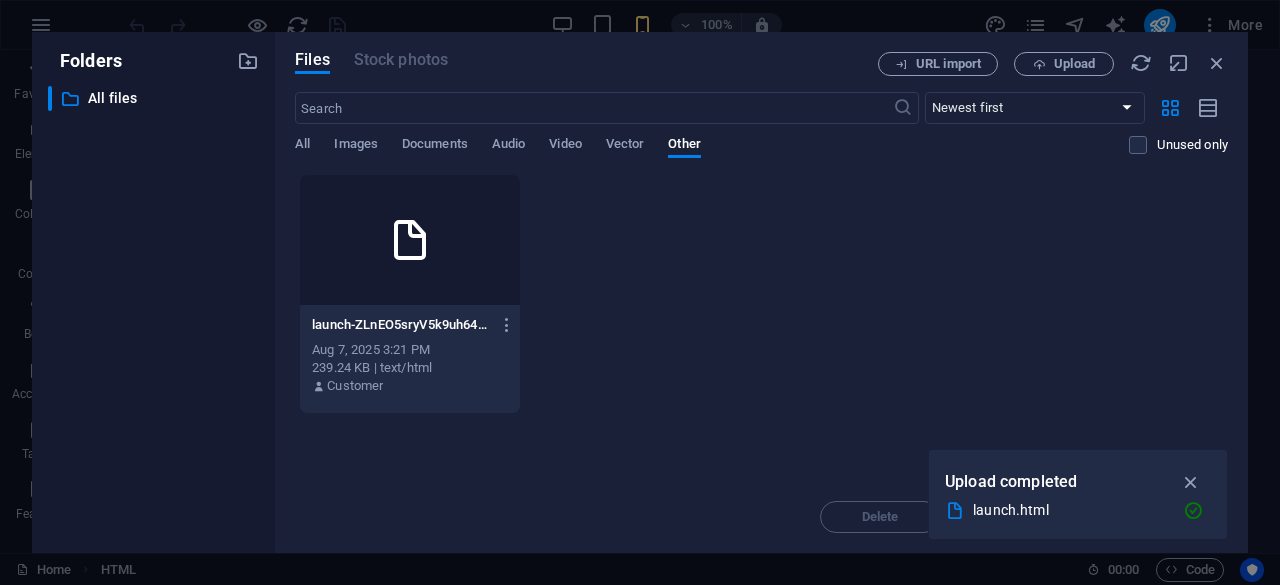 click at bounding box center [410, 240] 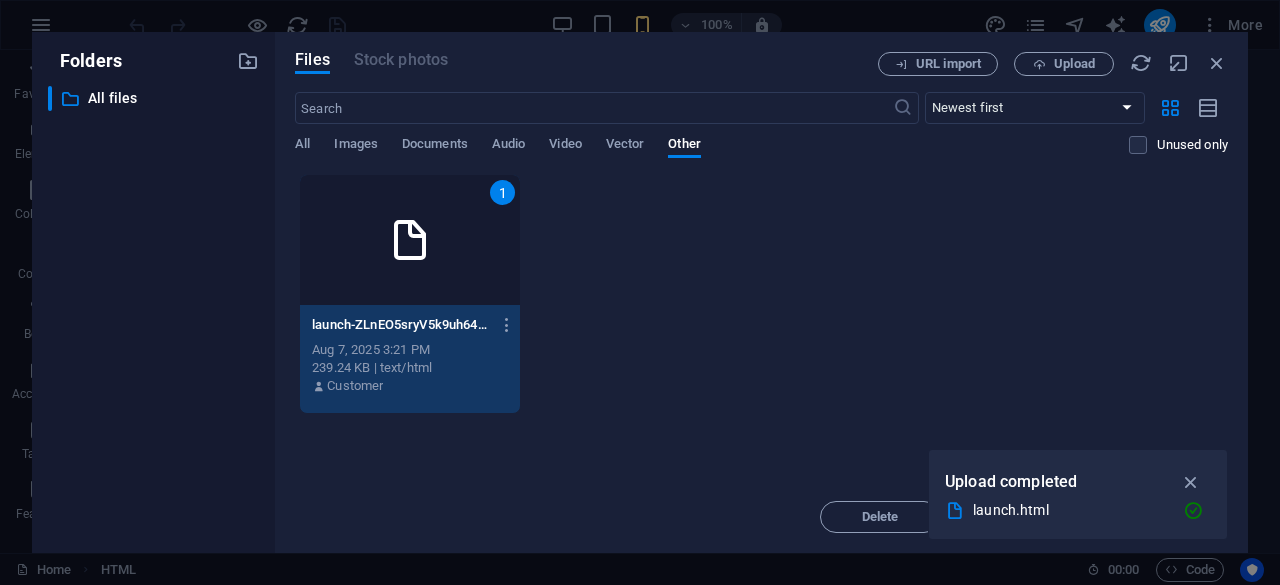 click on "[NUMBER] [FILENAME] [FILENAME] [DATE] [TIME] [SIZE] | text/html [ROLE]" at bounding box center [761, 294] 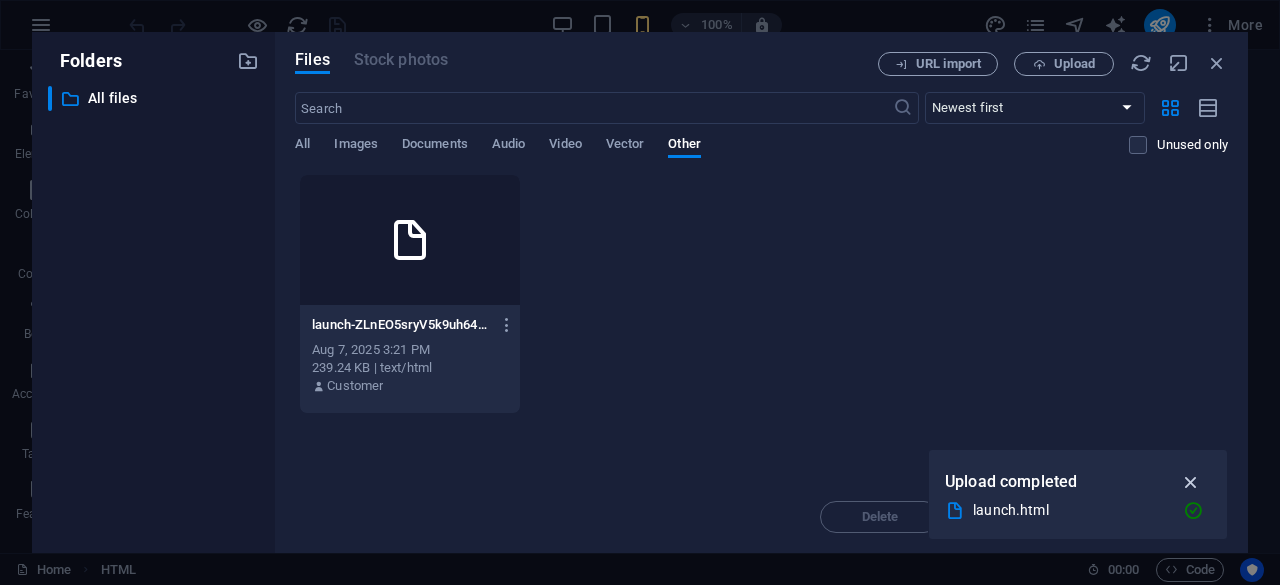 click at bounding box center [1191, 482] 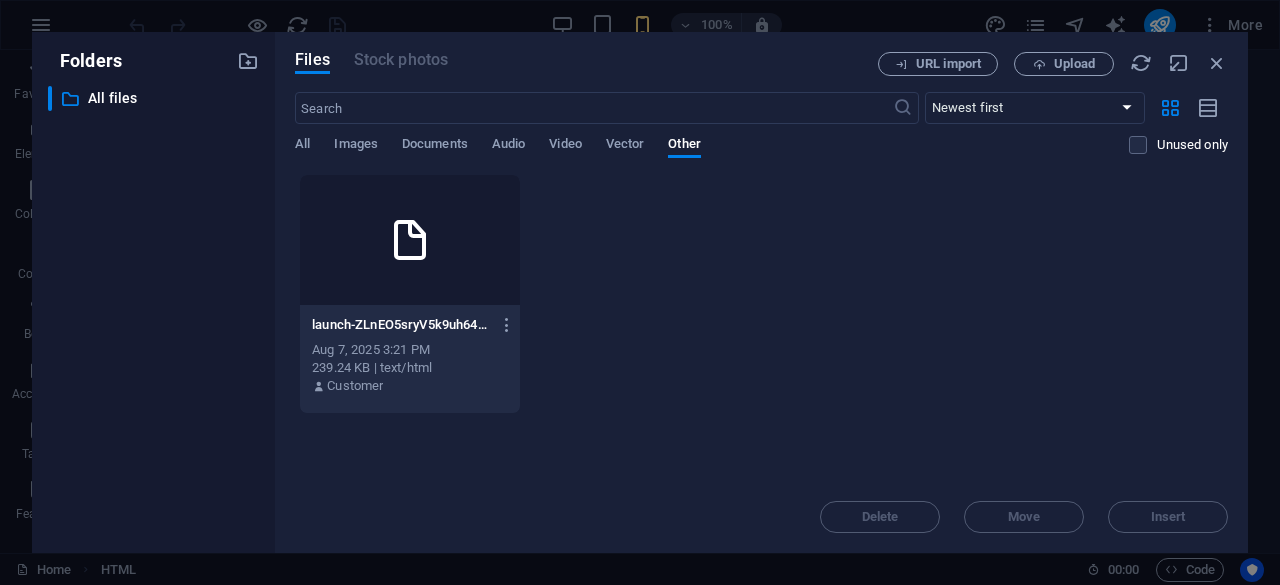 click at bounding box center [410, 240] 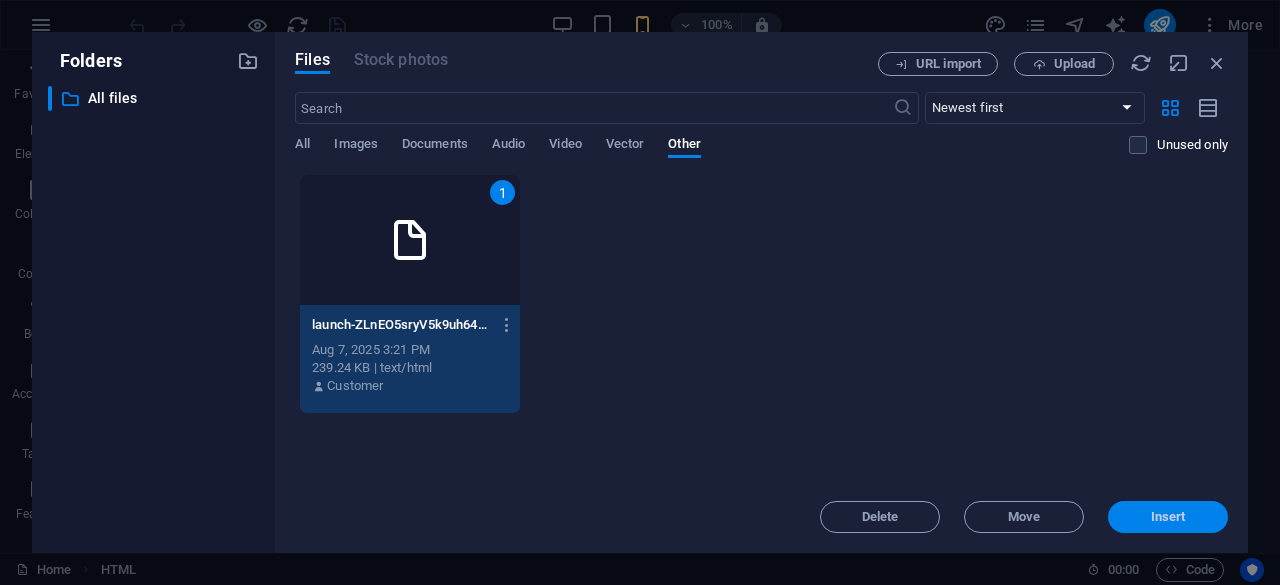 click on "Insert" at bounding box center (1168, 517) 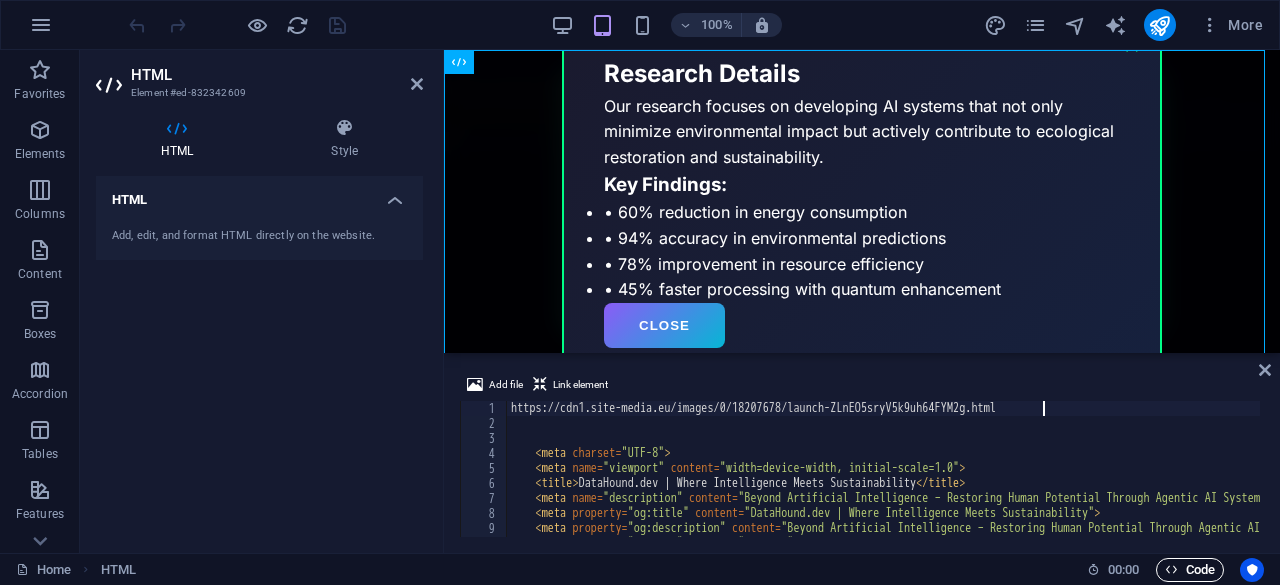 click on "Code" at bounding box center [1190, 570] 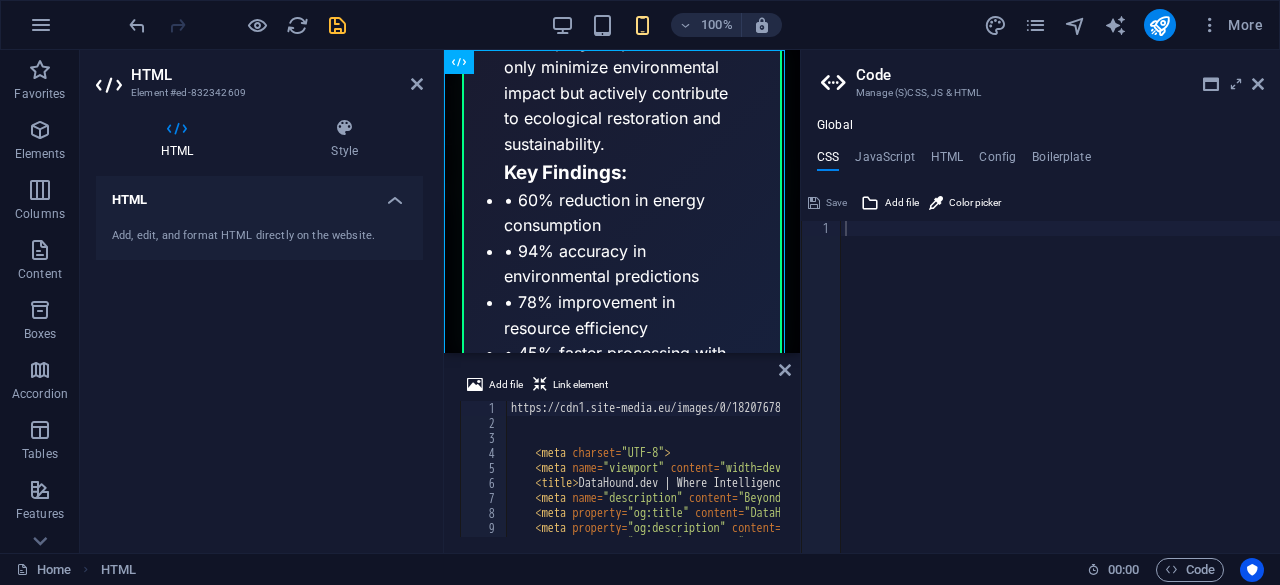 click on "Save" at bounding box center [827, 203] 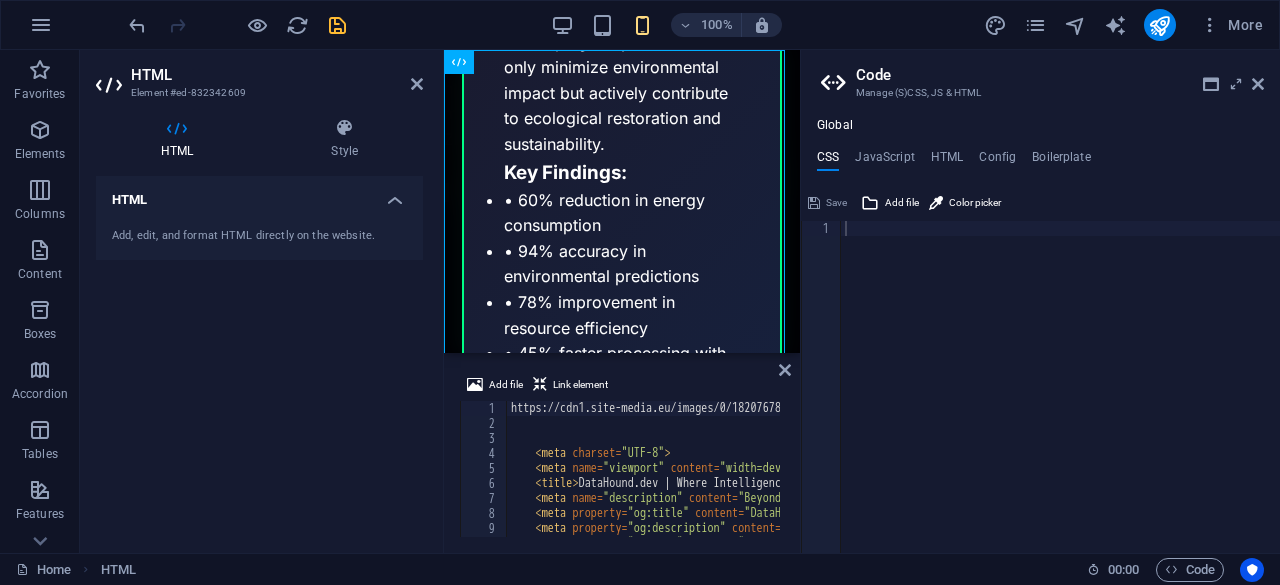click at bounding box center [337, 25] 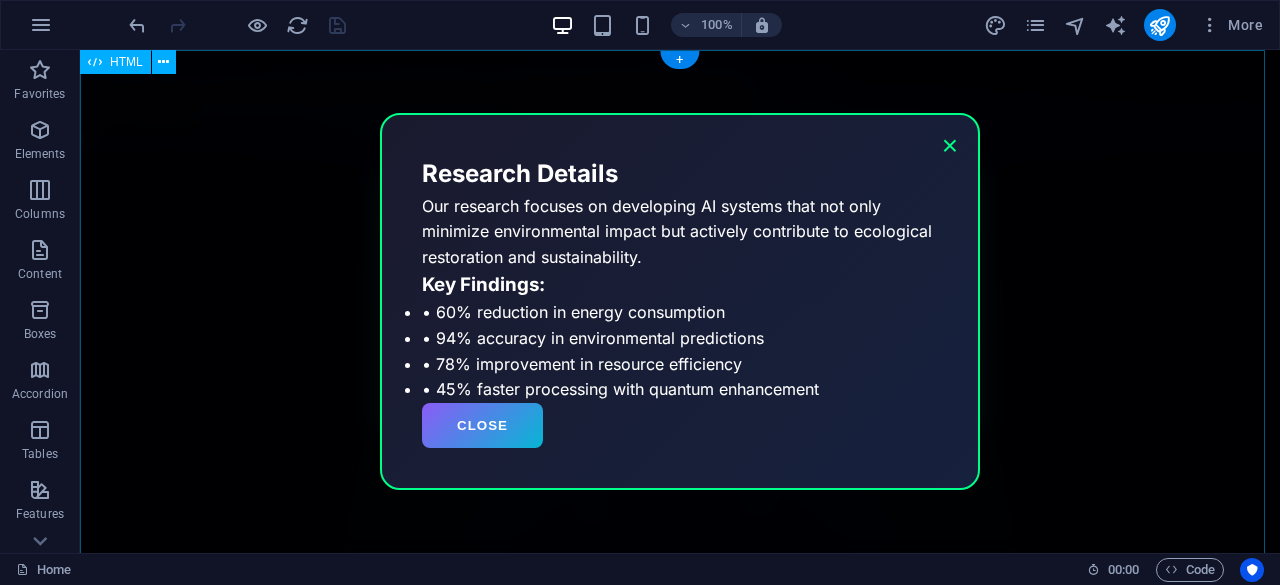 click on "https://cdn1.site-media.eu/images/0/18207678/launch-ZLnEO5sryV5k9uh64FYM2g.html
DataHound.dev | Where Intelligence Meets Sustainability
0" at bounding box center [680, 1103] 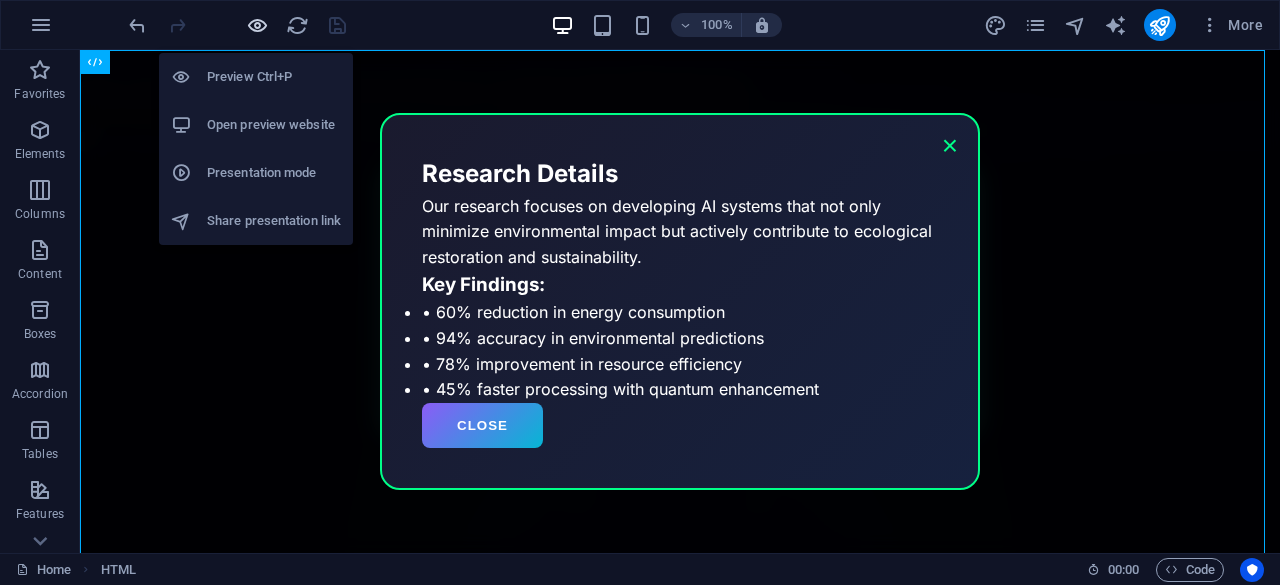 click at bounding box center [257, 25] 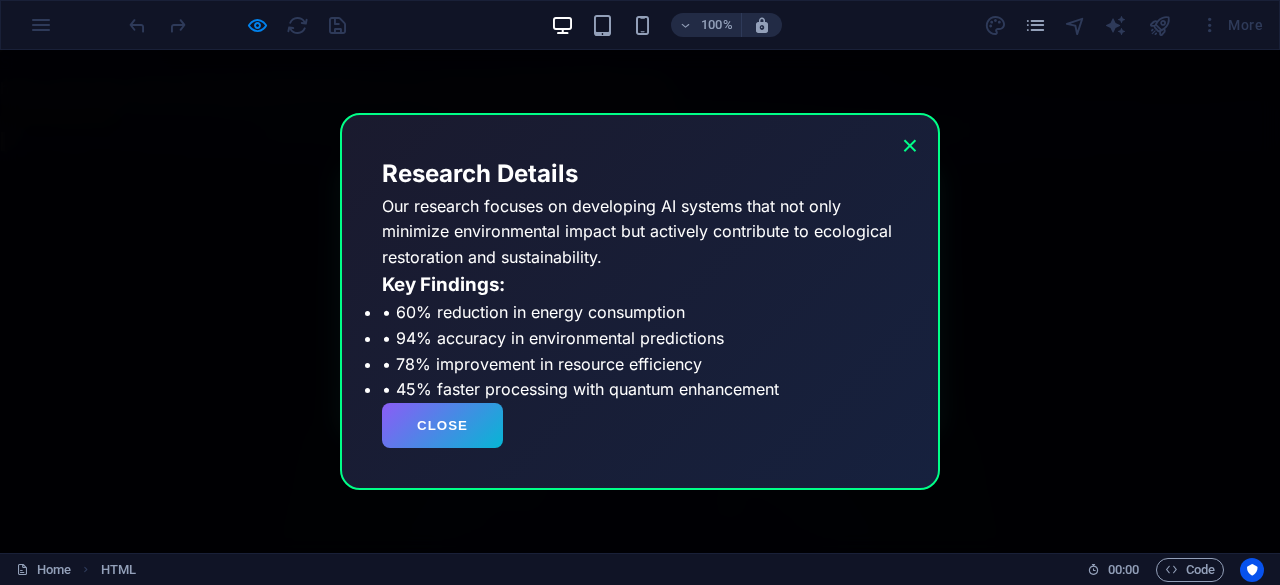 click on "×
Research Details
Our research focuses on developing AI systems that not only minimize environmental impact but actively contribute to ecological restoration and sustainability.
Key Findings:
• 60% reduction in energy consumption
• 94% accuracy in environmental predictions
• 78% improvement in resource efficiency
• 45% faster processing with quantum enhancement
Close" at bounding box center (640, 301) 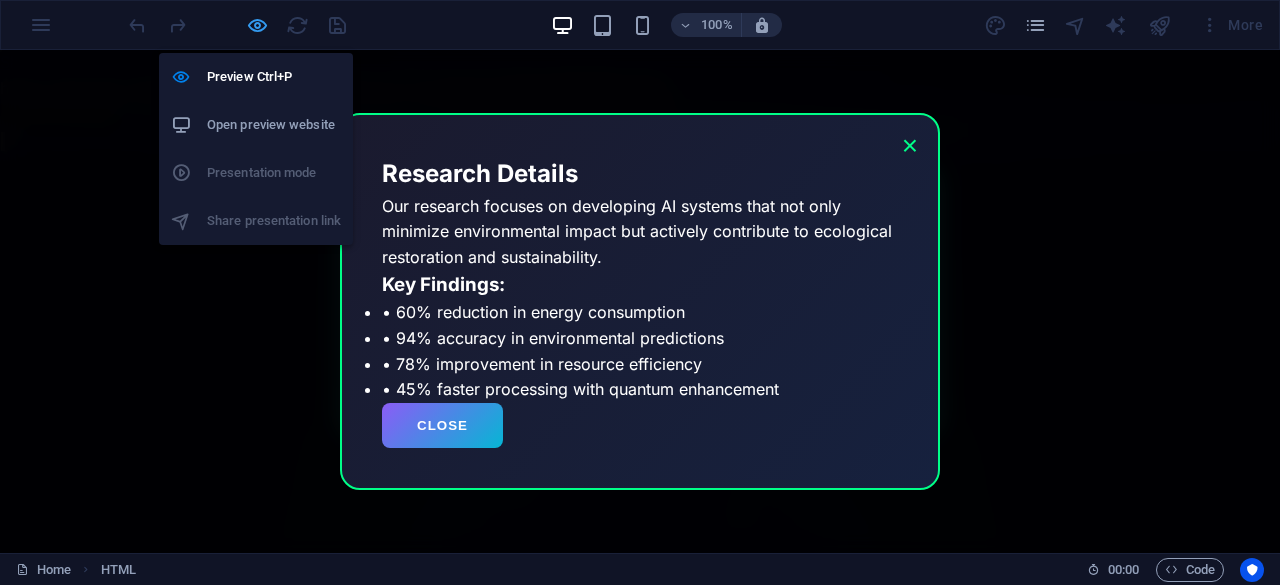 click at bounding box center [257, 25] 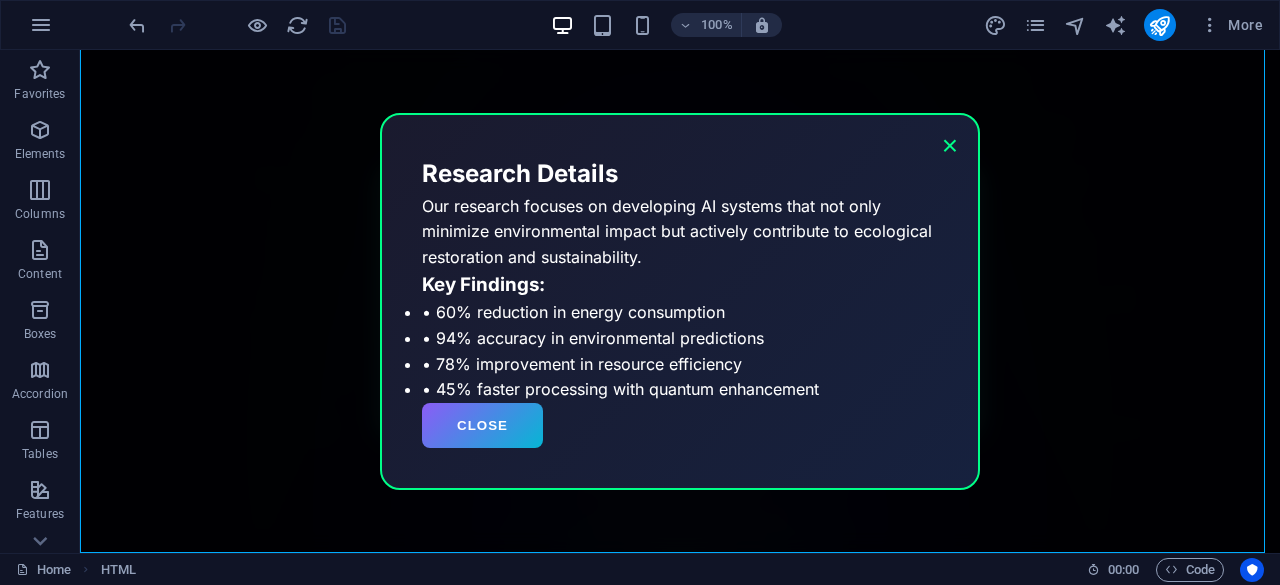 scroll, scrollTop: 1640, scrollLeft: 0, axis: vertical 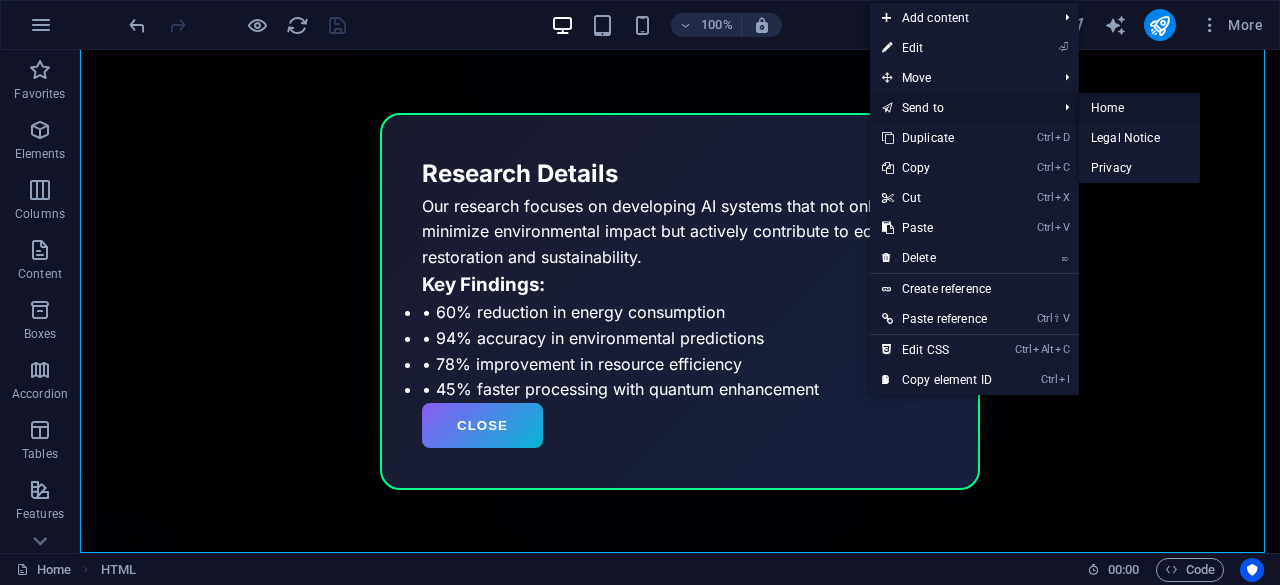 click on "Home" at bounding box center (1139, 108) 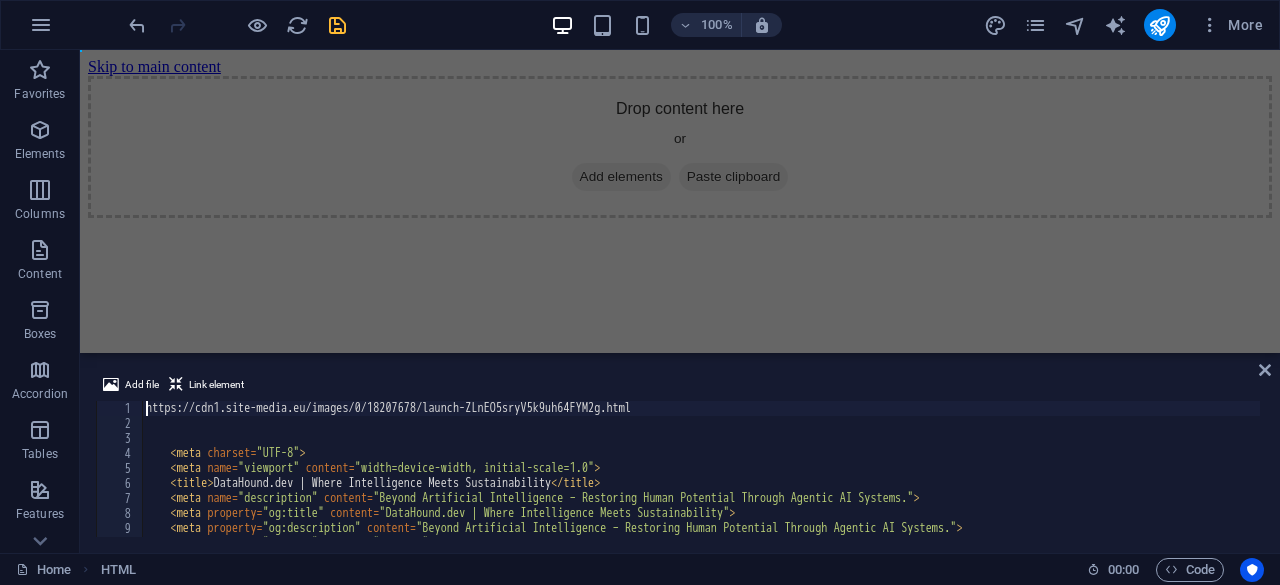 scroll, scrollTop: 0, scrollLeft: 0, axis: both 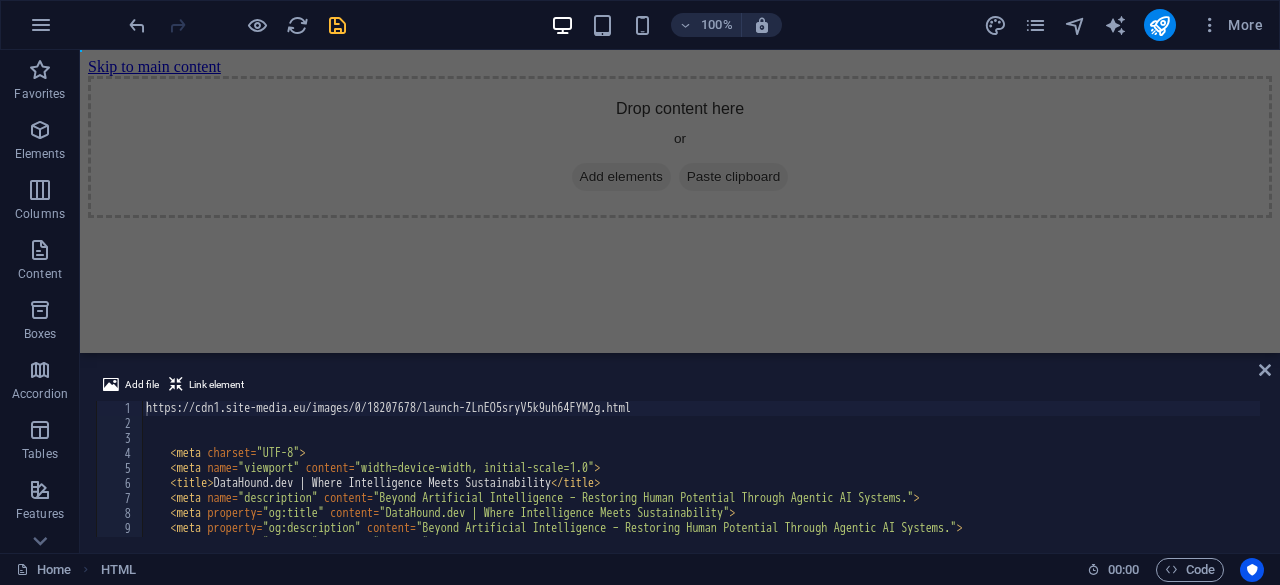 drag, startPoint x: 1098, startPoint y: 201, endPoint x: 566, endPoint y: 227, distance: 532.63495 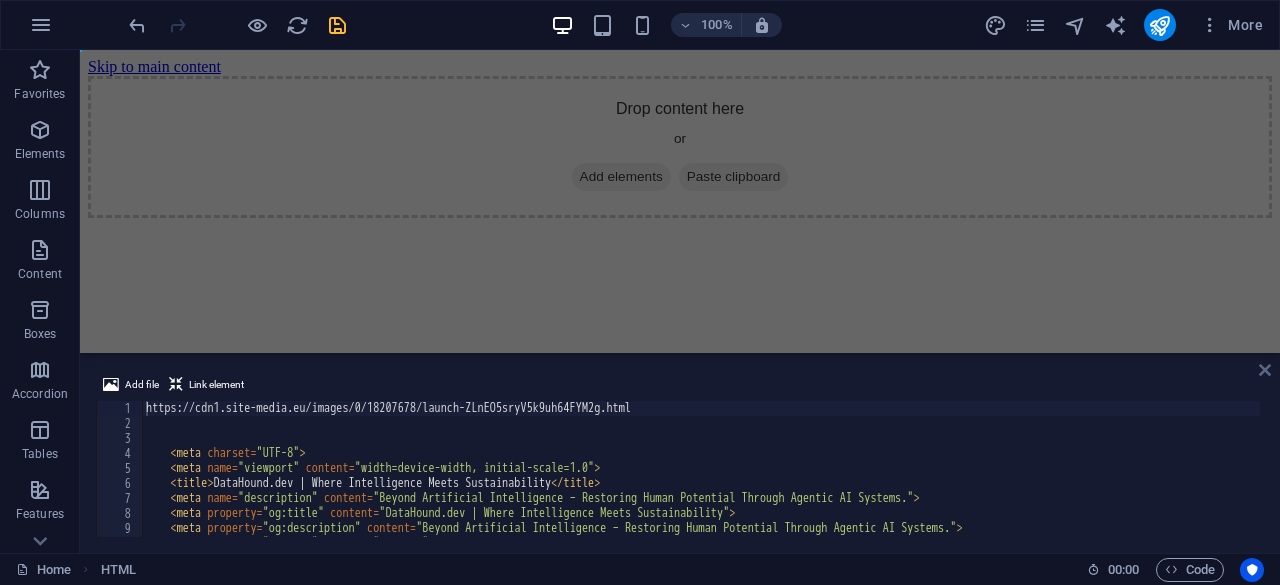drag, startPoint x: 1269, startPoint y: 371, endPoint x: 1153, endPoint y: 313, distance: 129.69194 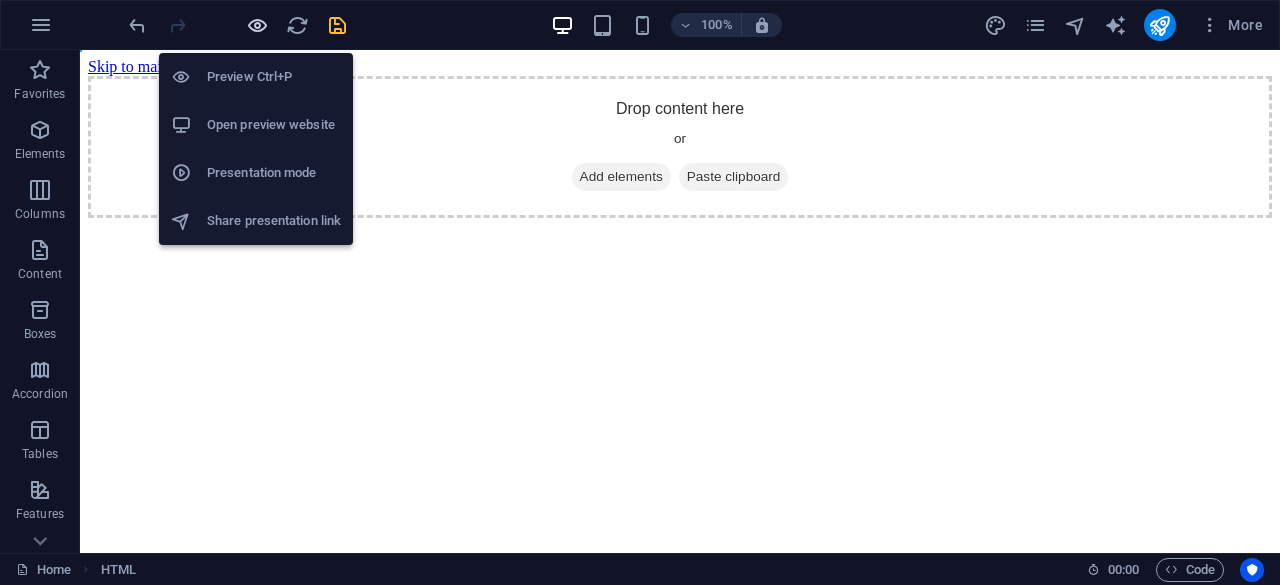 click at bounding box center (257, 25) 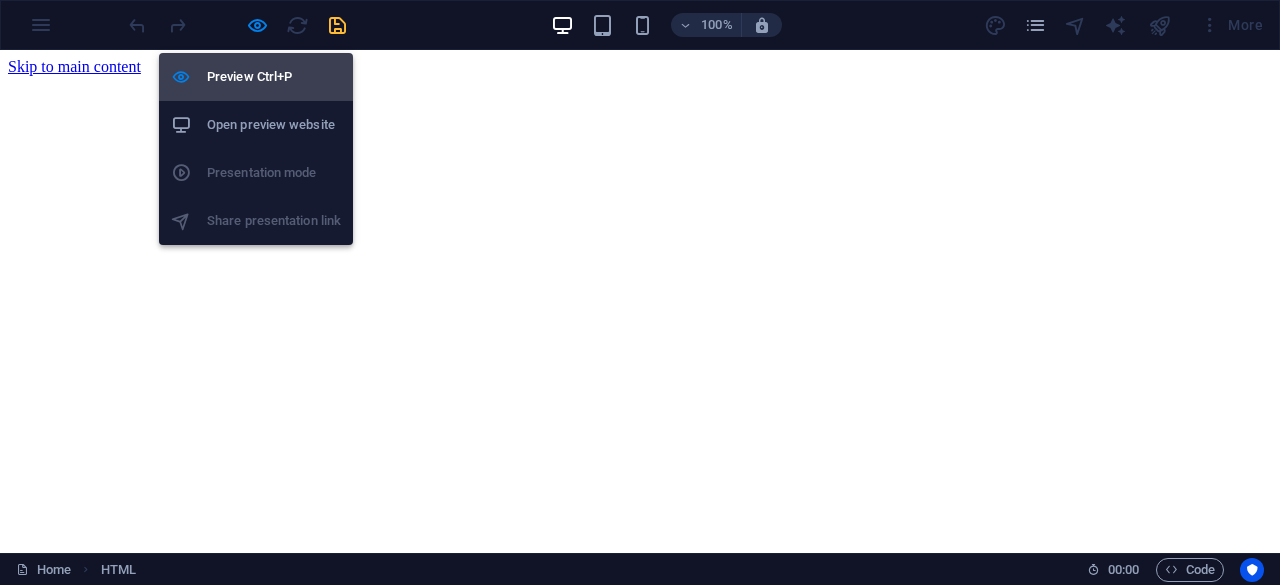 click on "Preview Ctrl+P" at bounding box center [274, 77] 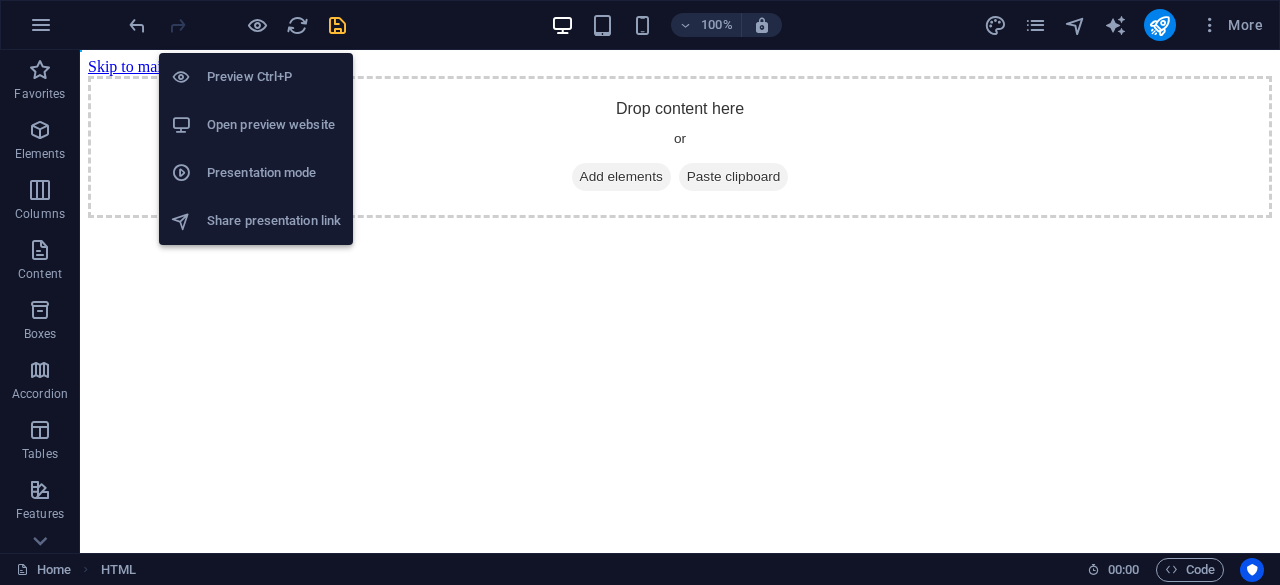 click on "Preview Ctrl+P" at bounding box center [274, 77] 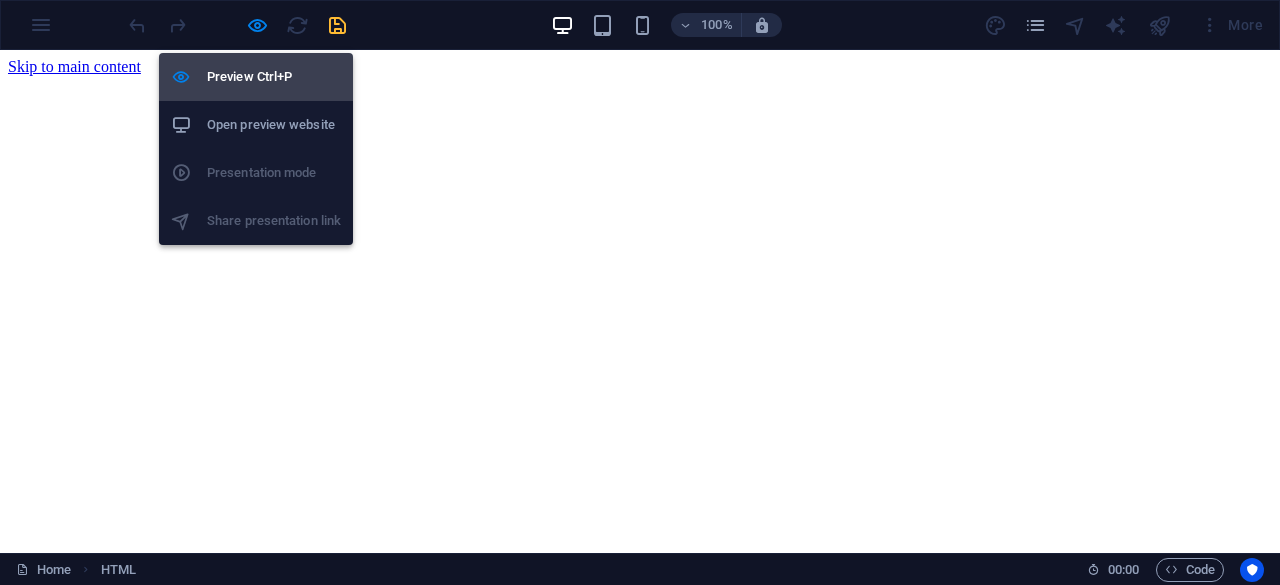 click on "Preview Ctrl+P" at bounding box center (274, 77) 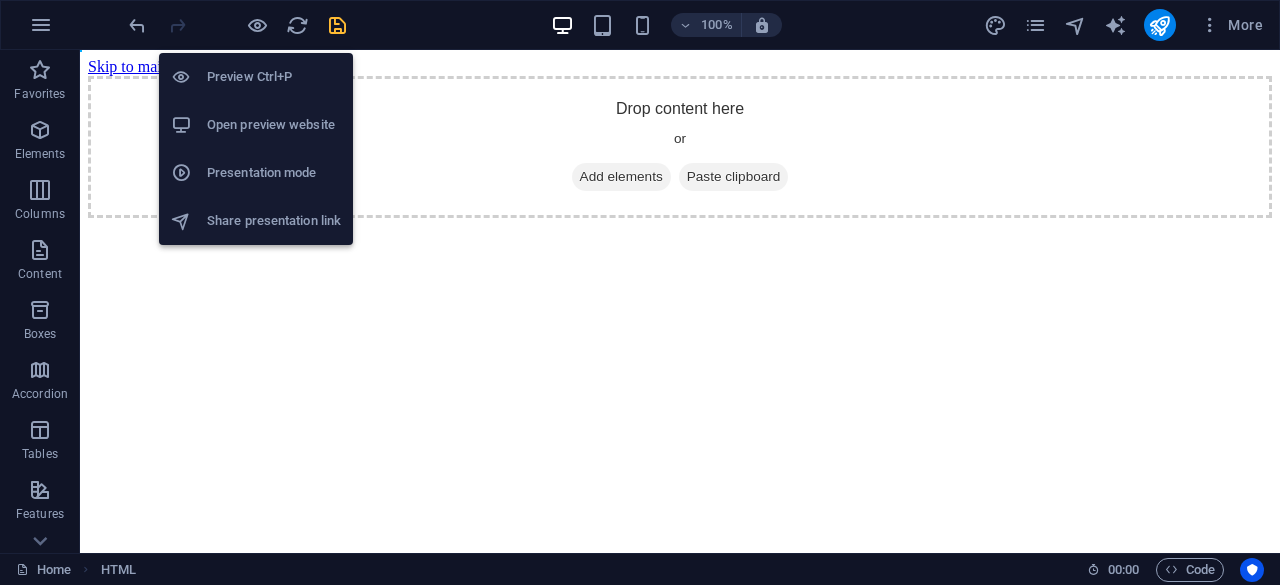 click on "Preview Ctrl+P" at bounding box center (274, 77) 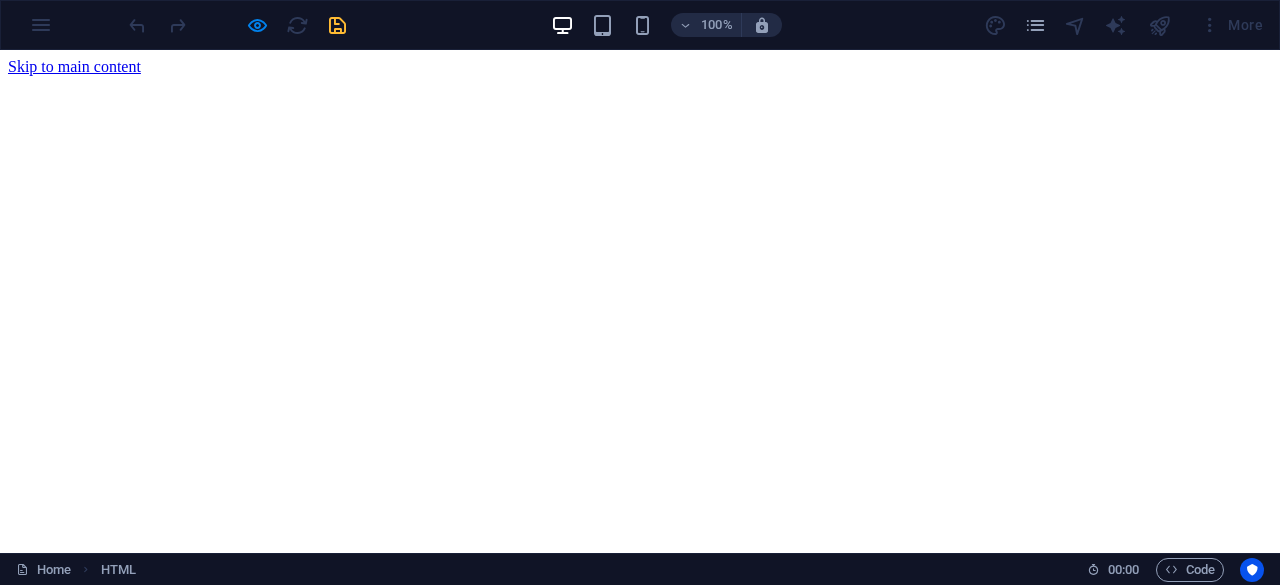 click on "Skip to main content
Drop content here or  Add elements  Paste clipboard" at bounding box center (640, 67) 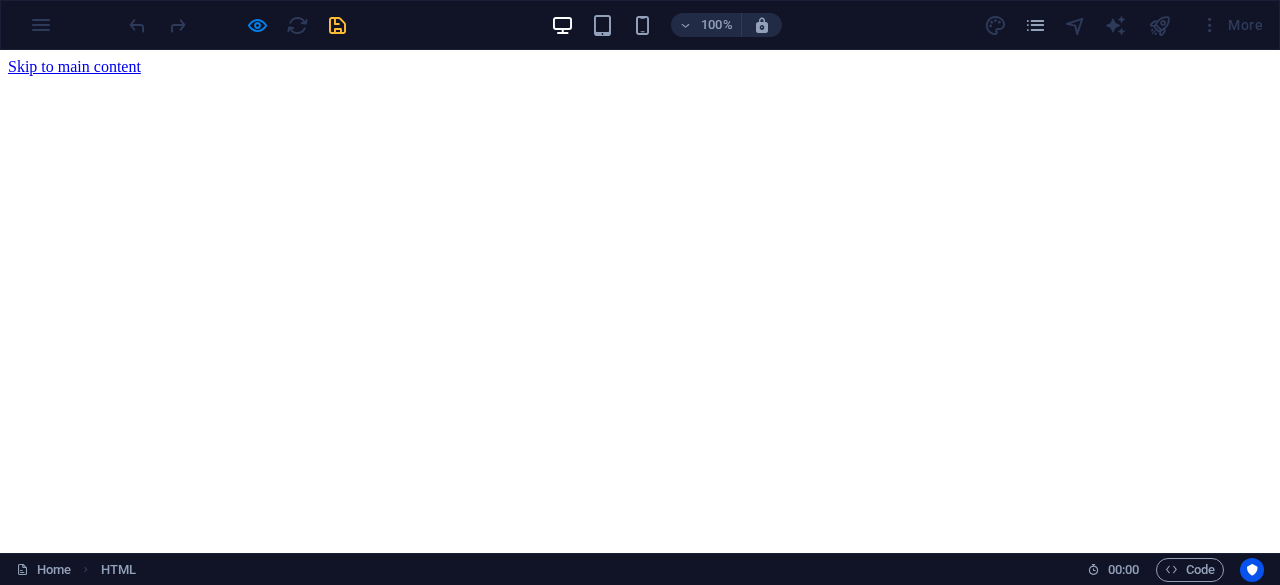 click on "Home HTML" at bounding box center (543, 570) 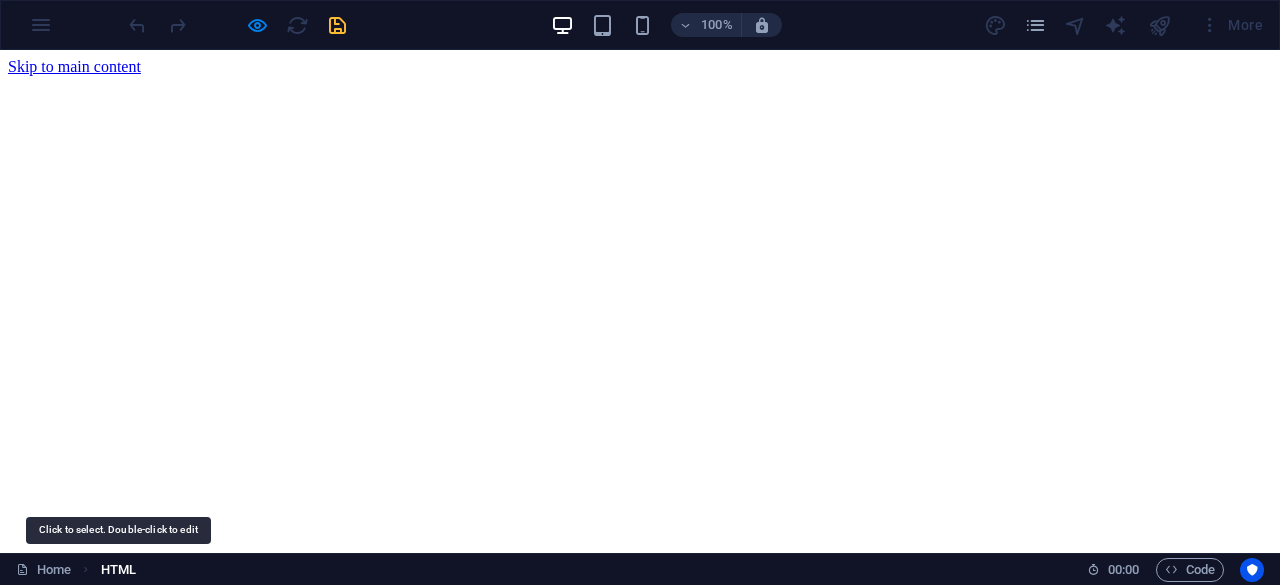 click on "HTML" at bounding box center (118, 570) 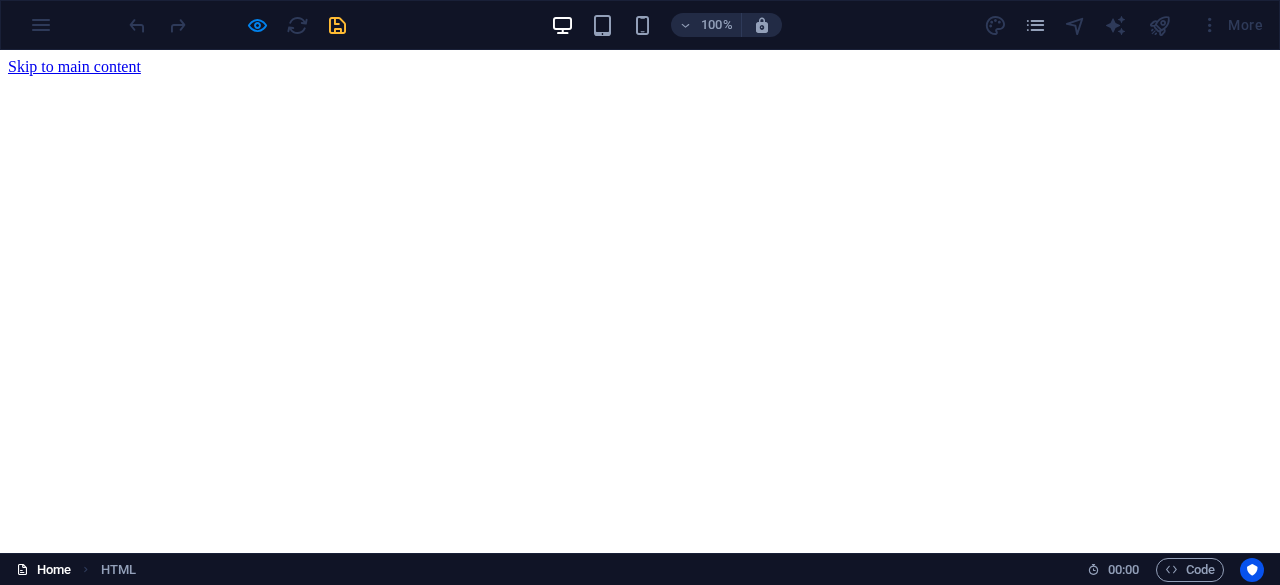click on "Home" at bounding box center [43, 570] 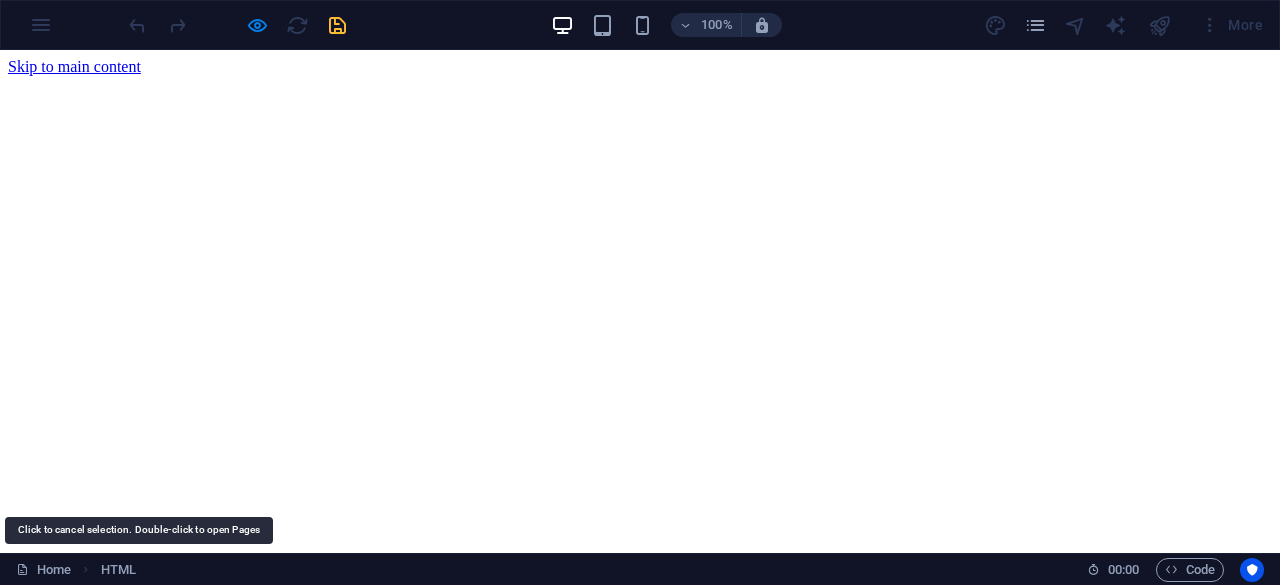 drag, startPoint x: 62, startPoint y: 623, endPoint x: 586, endPoint y: 436, distance: 556.3677 